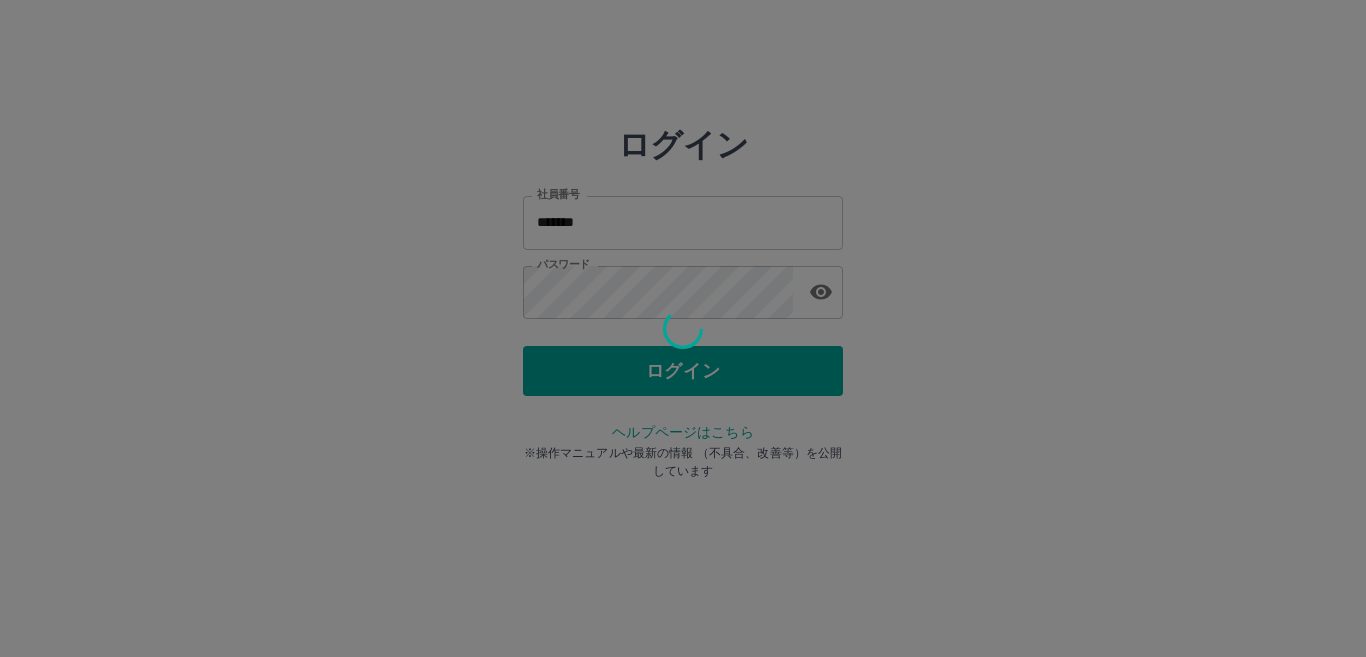 scroll, scrollTop: 0, scrollLeft: 0, axis: both 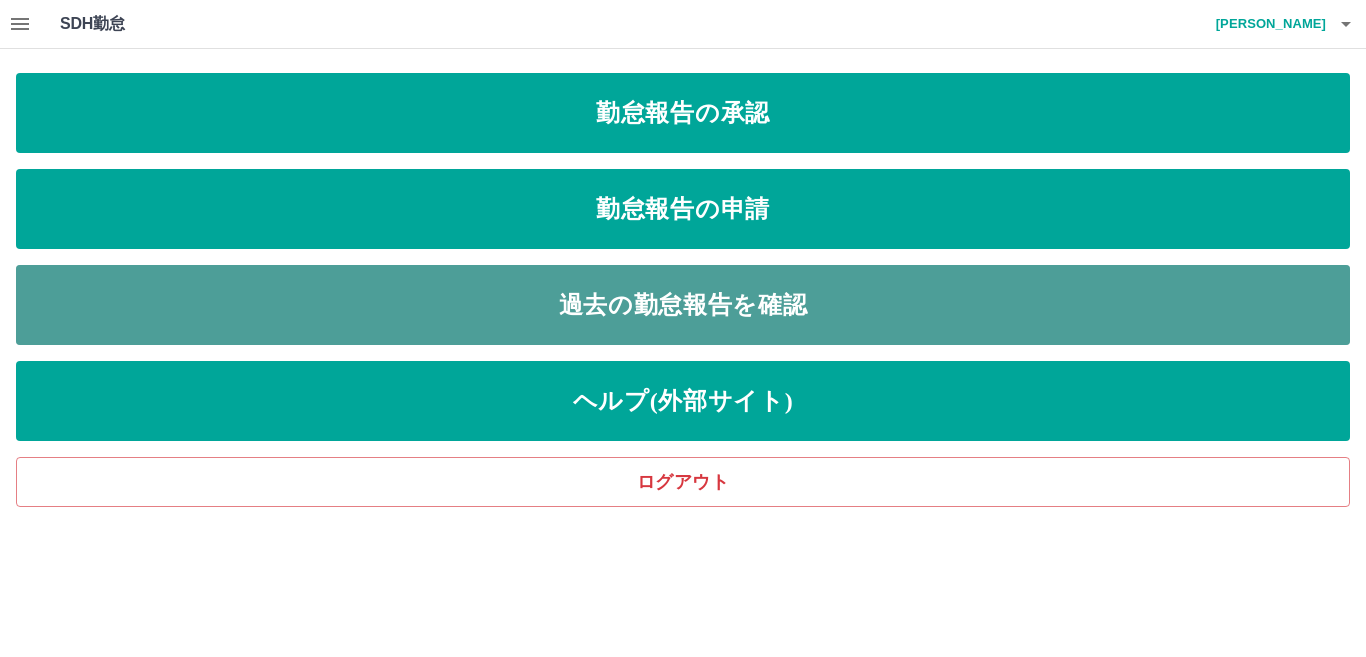 click on "過去の勤怠報告を確認" at bounding box center (683, 305) 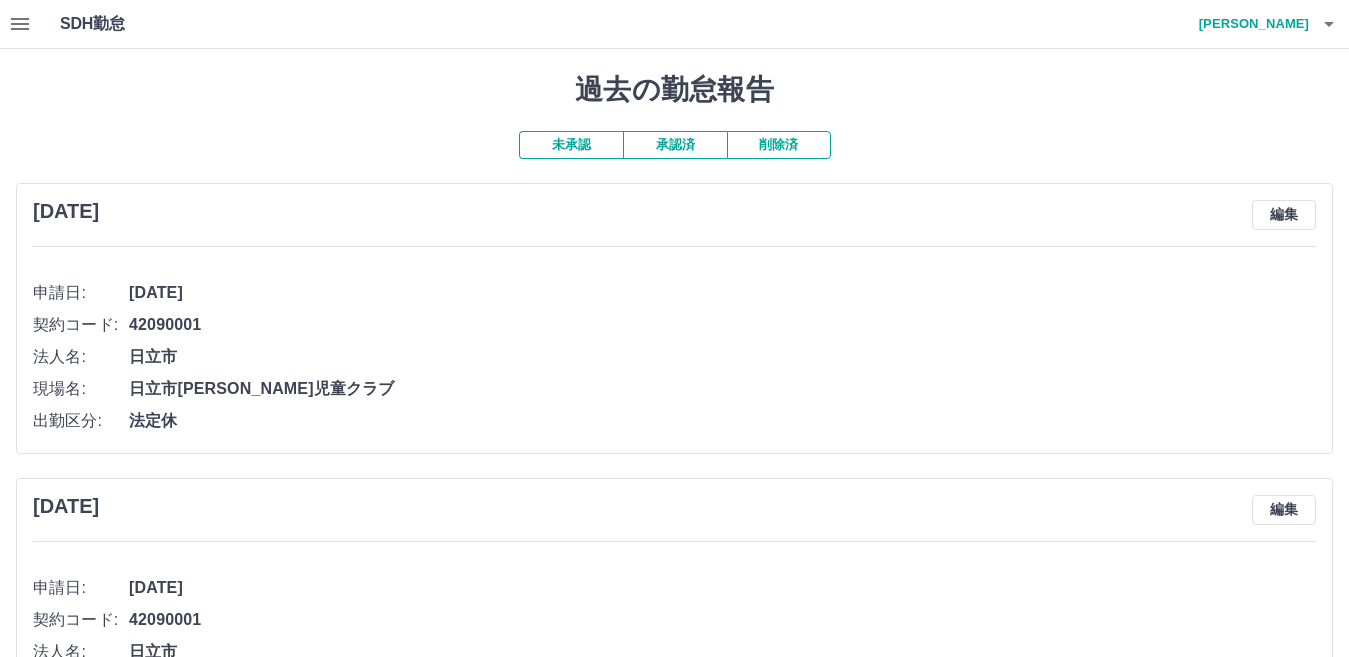click on "承認済" at bounding box center (675, 145) 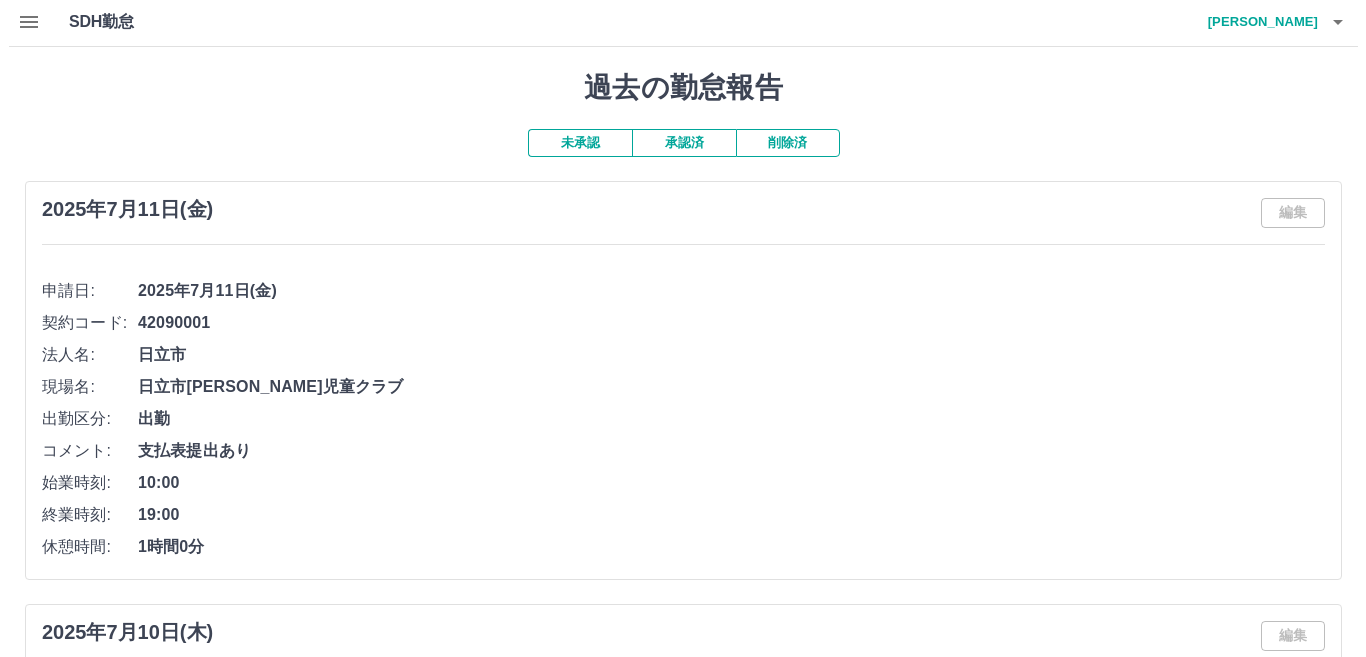 scroll, scrollTop: 0, scrollLeft: 0, axis: both 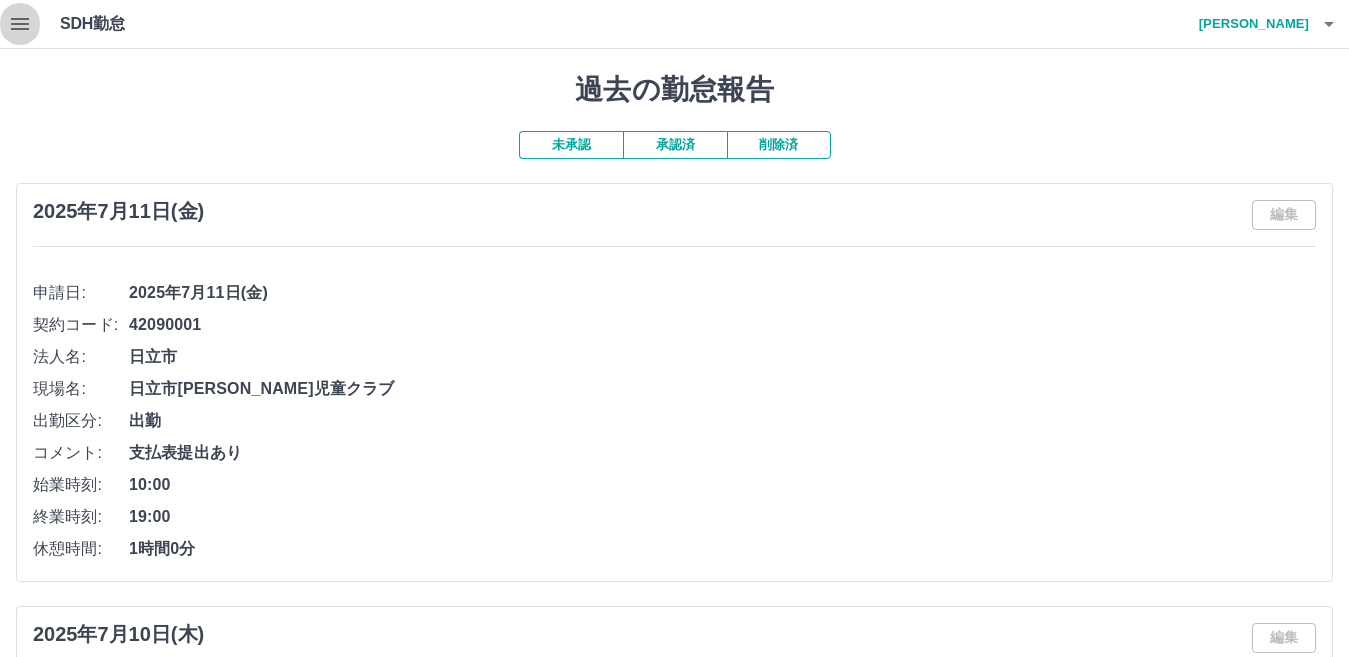 click 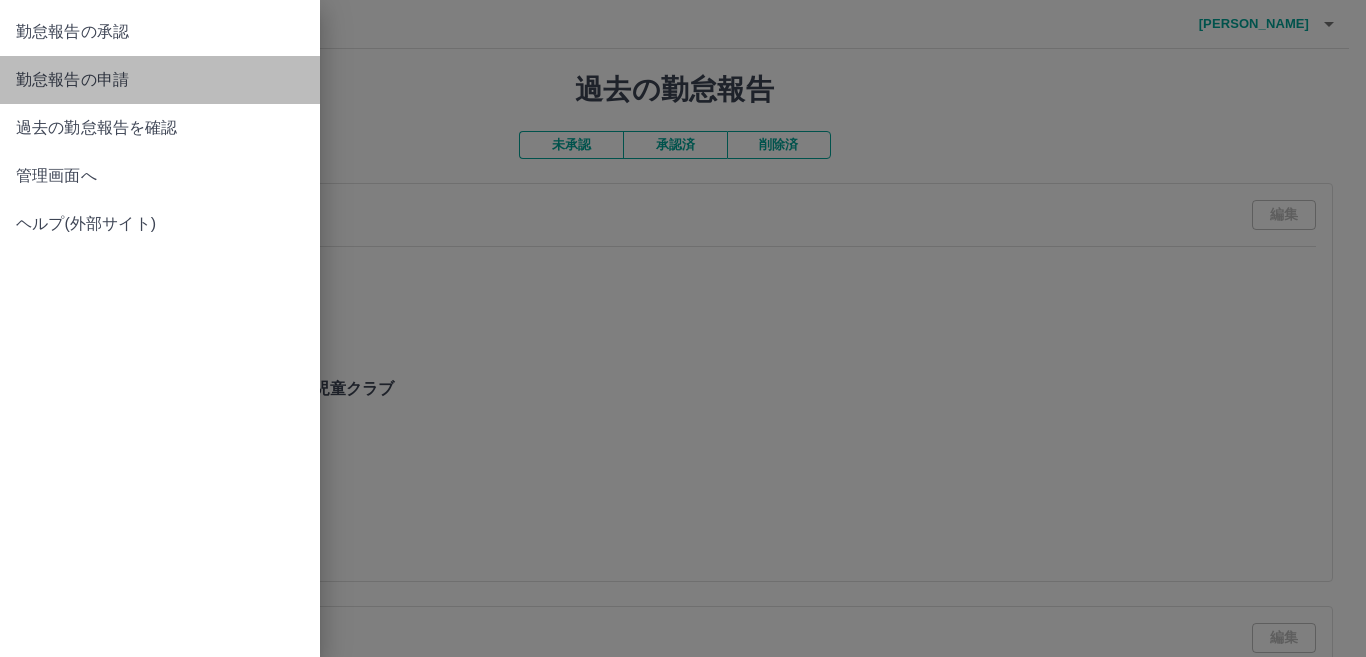 click on "勤怠報告の申請" at bounding box center [160, 80] 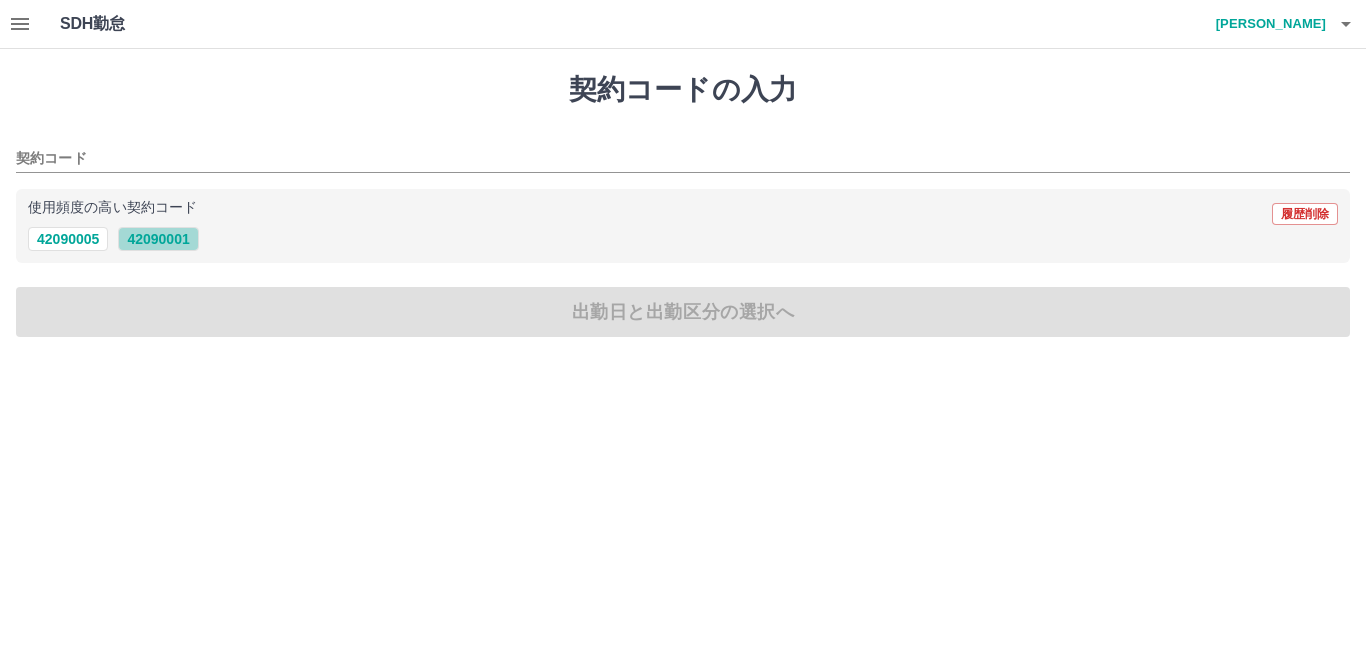 click on "42090001" at bounding box center [158, 239] 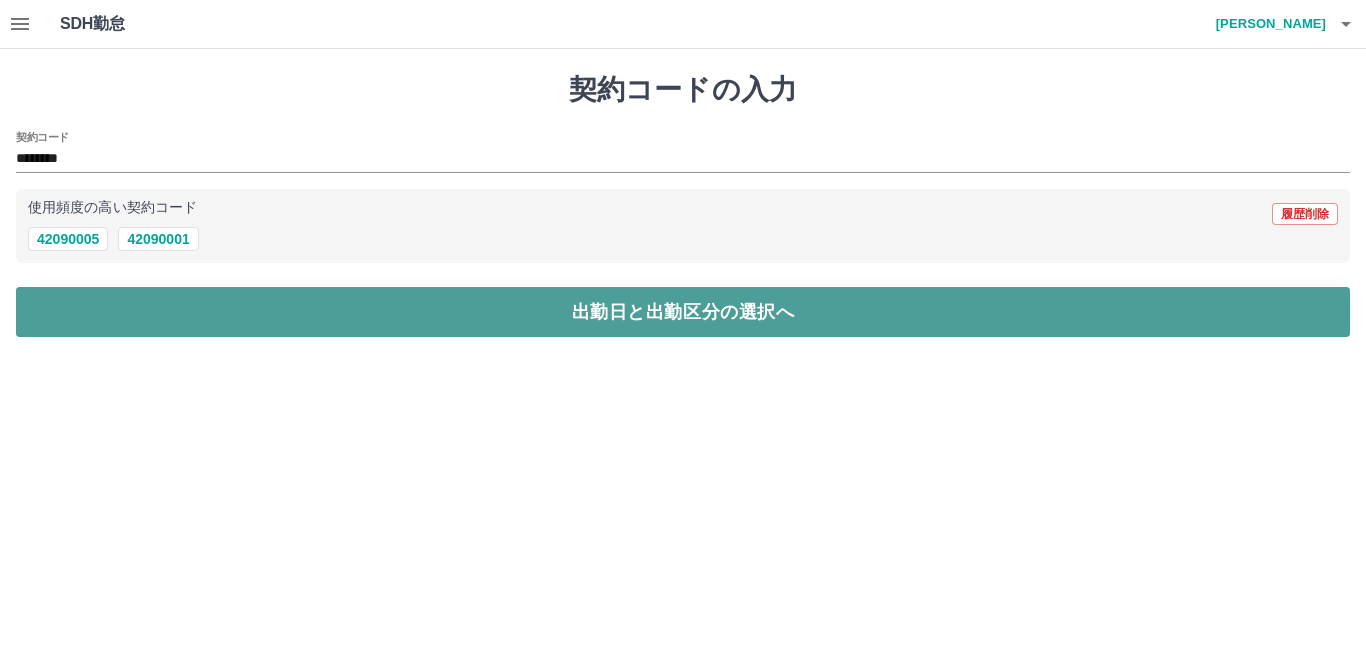 click on "出勤日と出勤区分の選択へ" at bounding box center [683, 312] 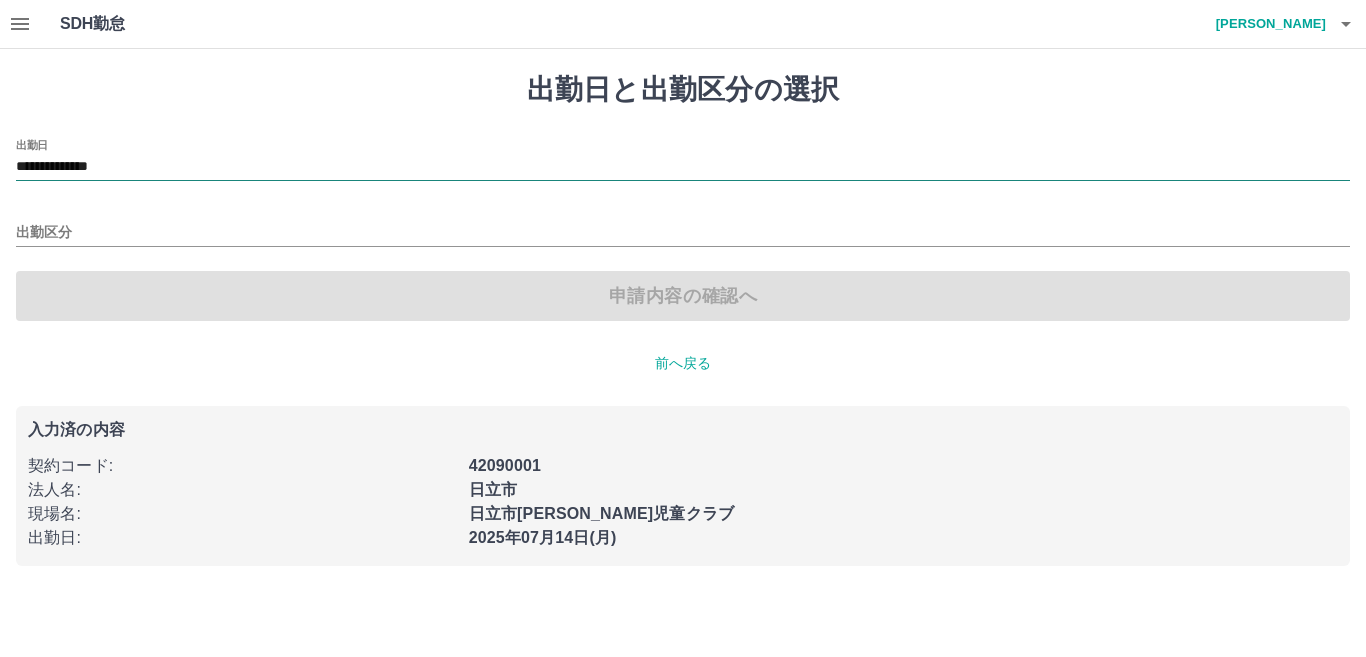 click on "**********" at bounding box center (683, 167) 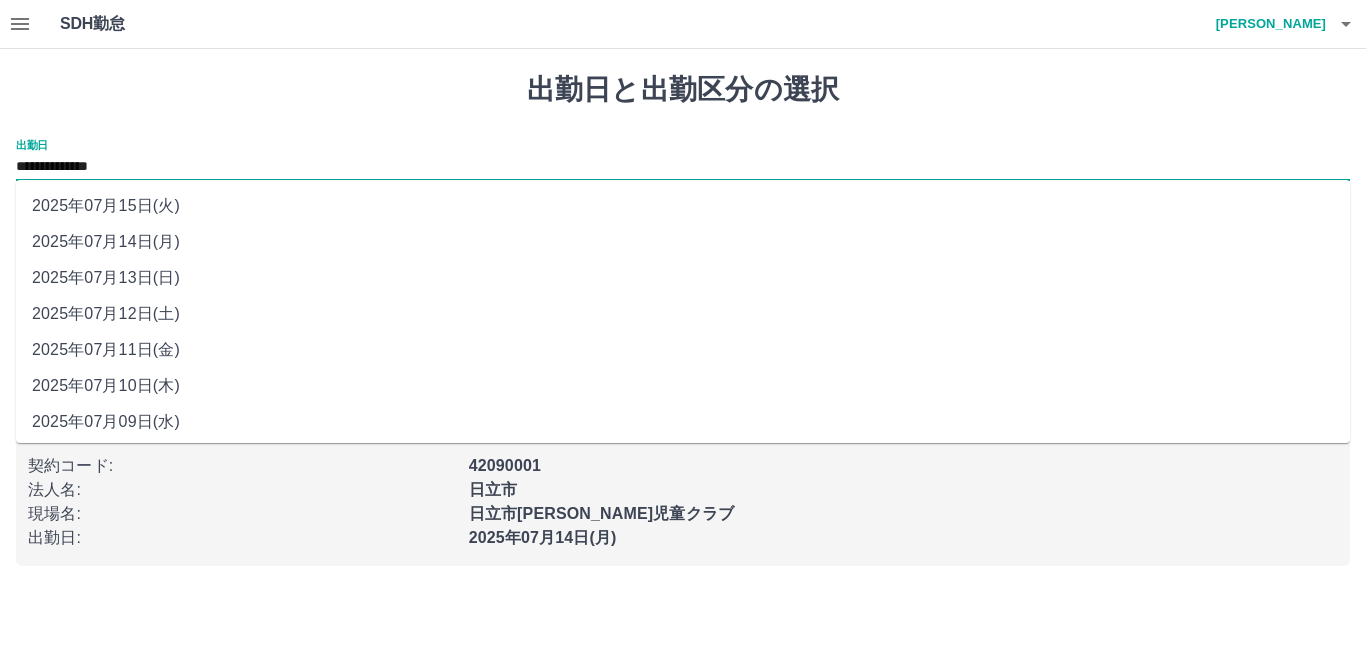 click on "2025年07月12日(土)" at bounding box center [683, 314] 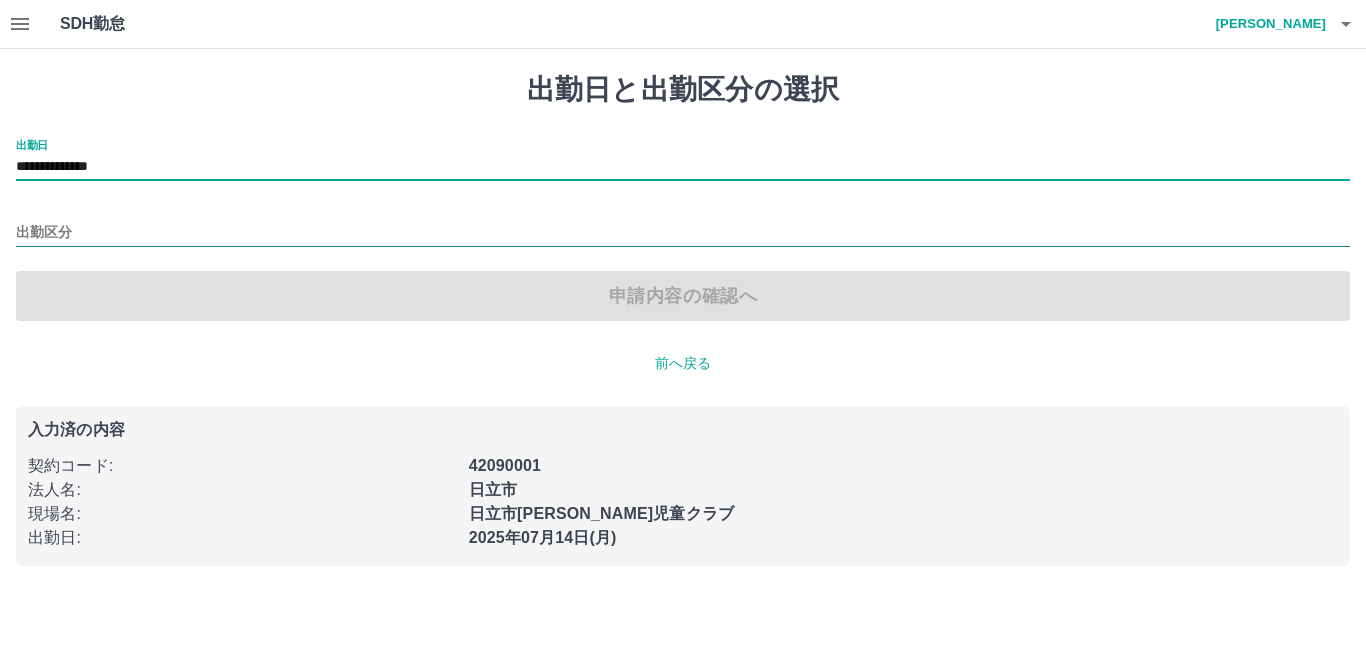 click on "出勤区分" at bounding box center (683, 233) 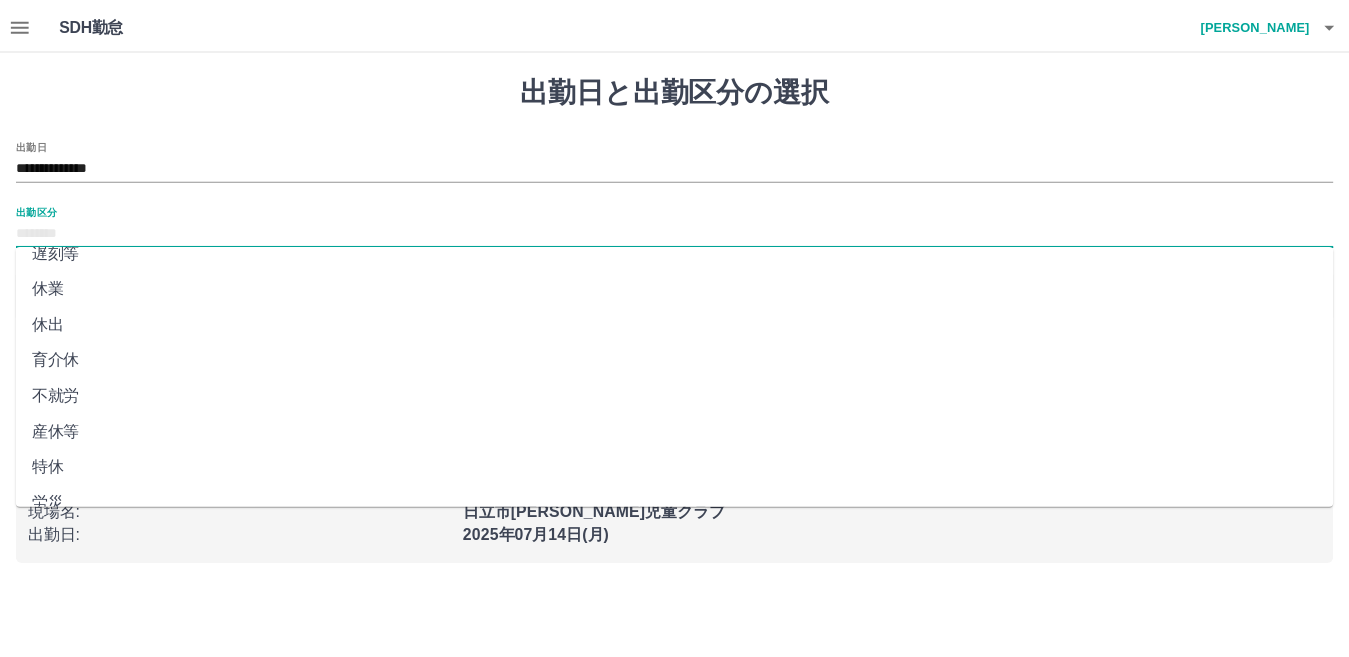 scroll, scrollTop: 236, scrollLeft: 0, axis: vertical 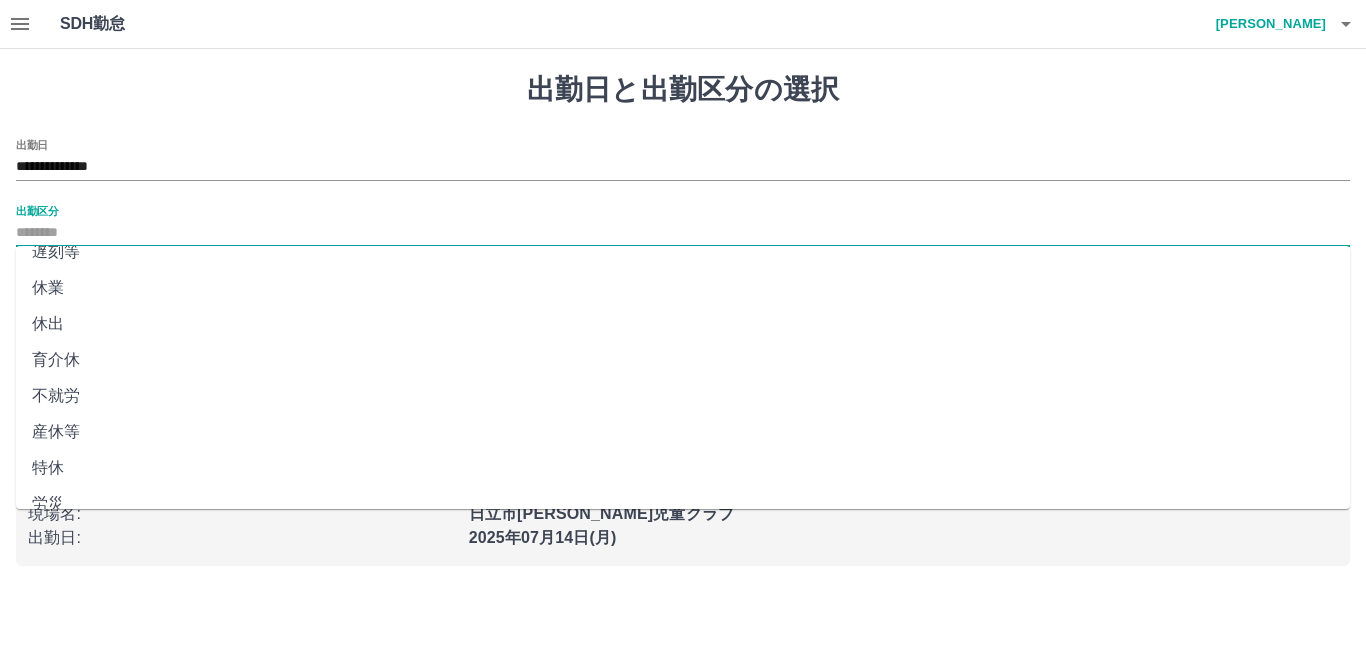 click on "休出" at bounding box center [683, 324] 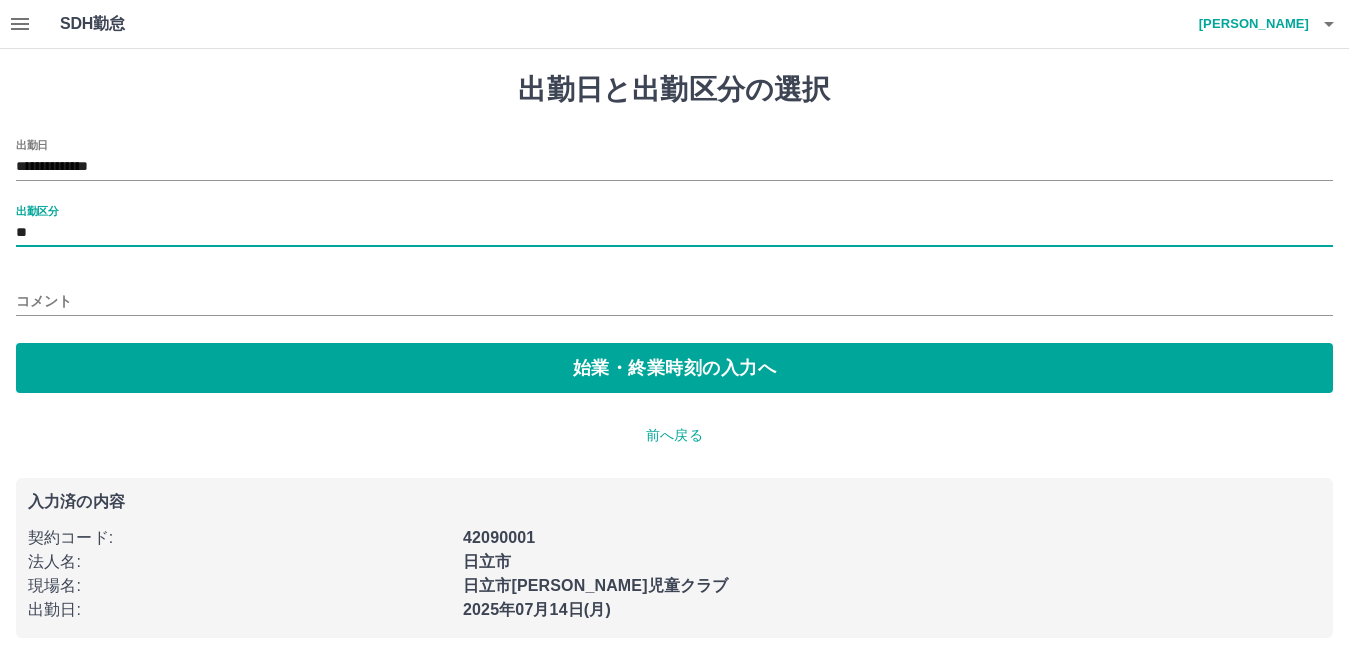 click on "コメント" at bounding box center [674, 301] 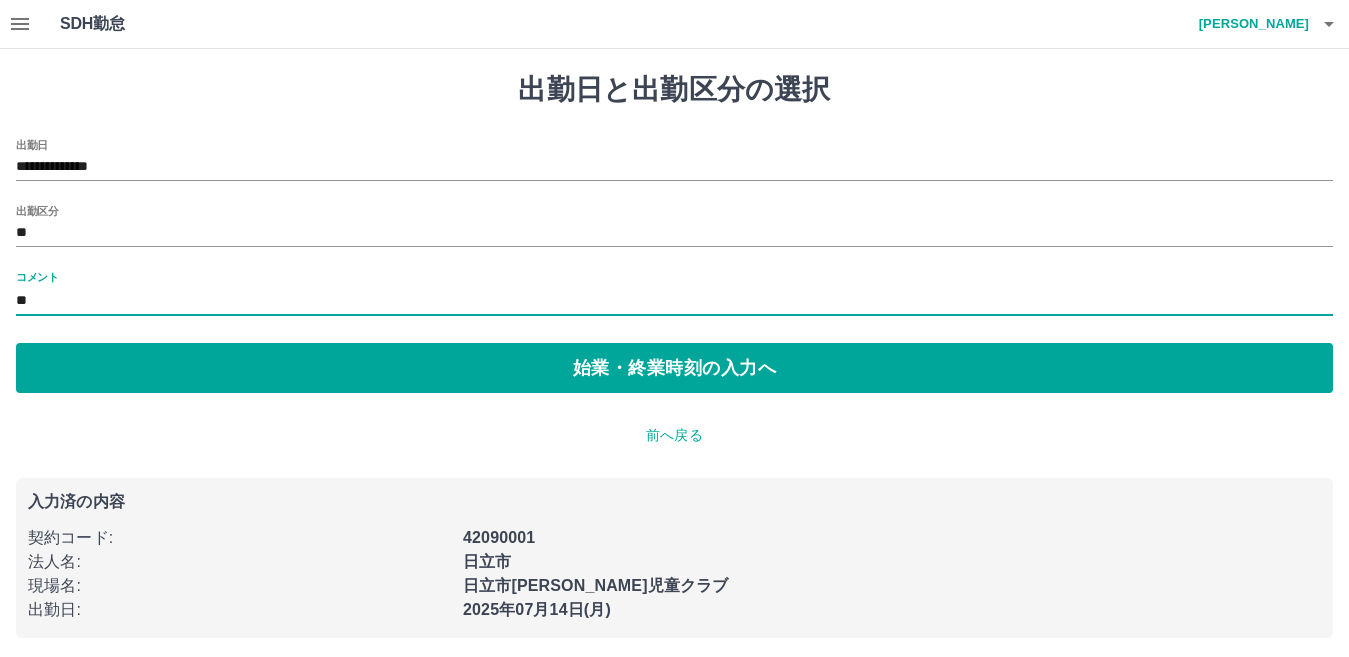 type on "*" 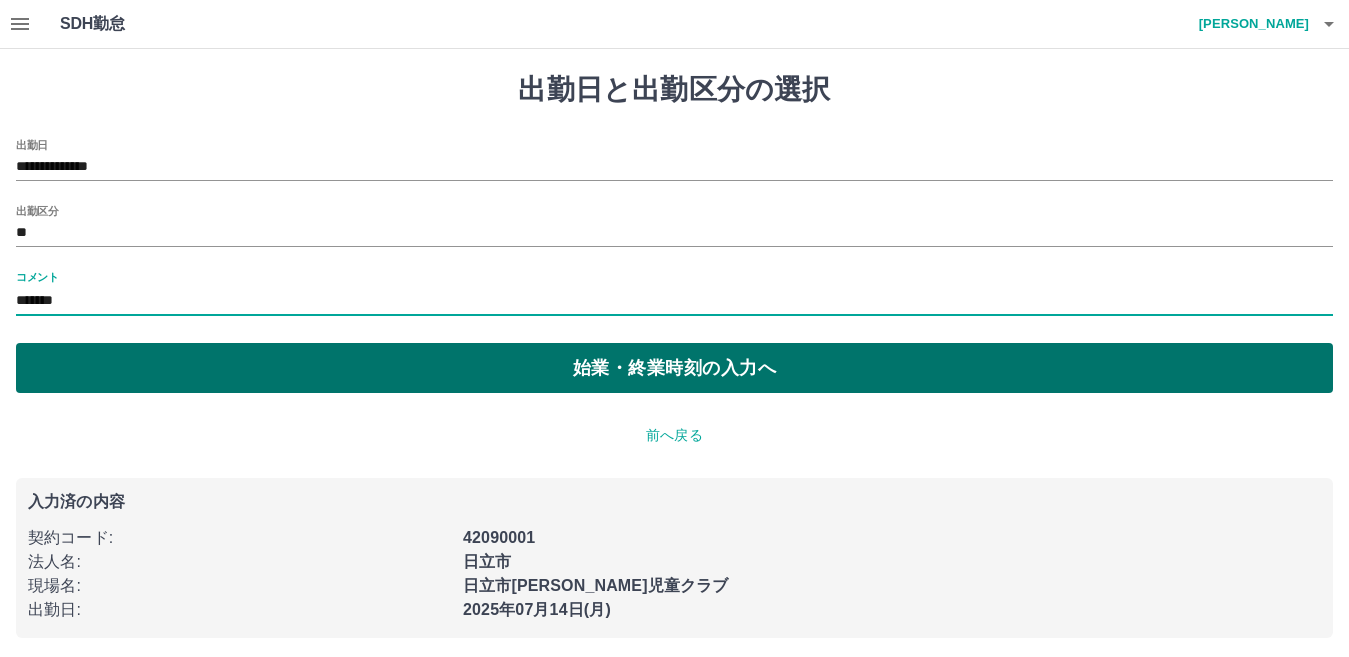 type on "*******" 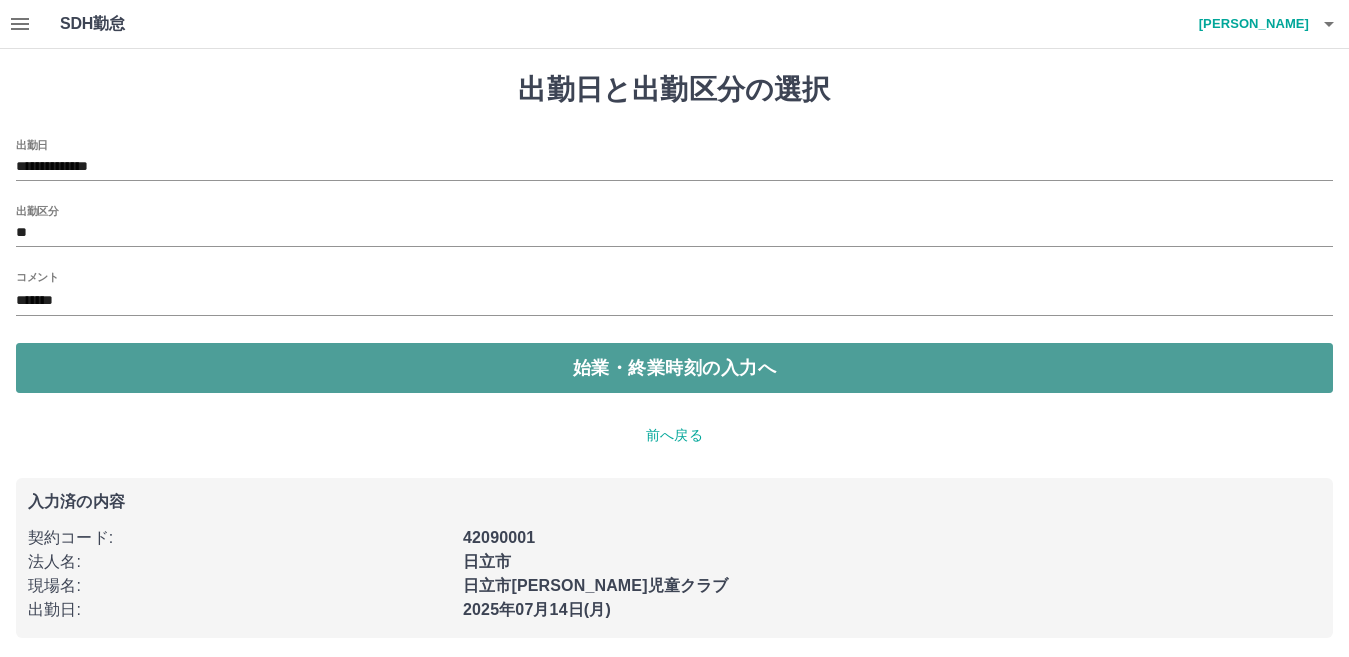 click on "始業・終業時刻の入力へ" at bounding box center (674, 368) 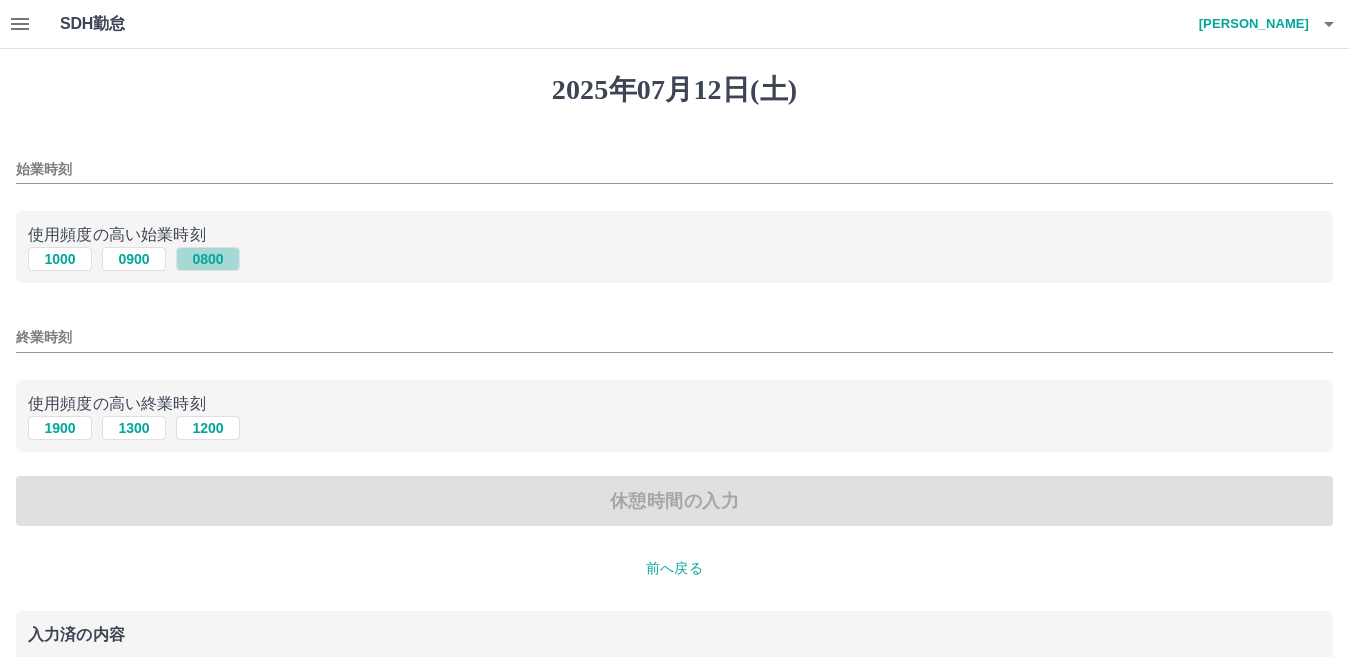 click on "0800" at bounding box center (208, 259) 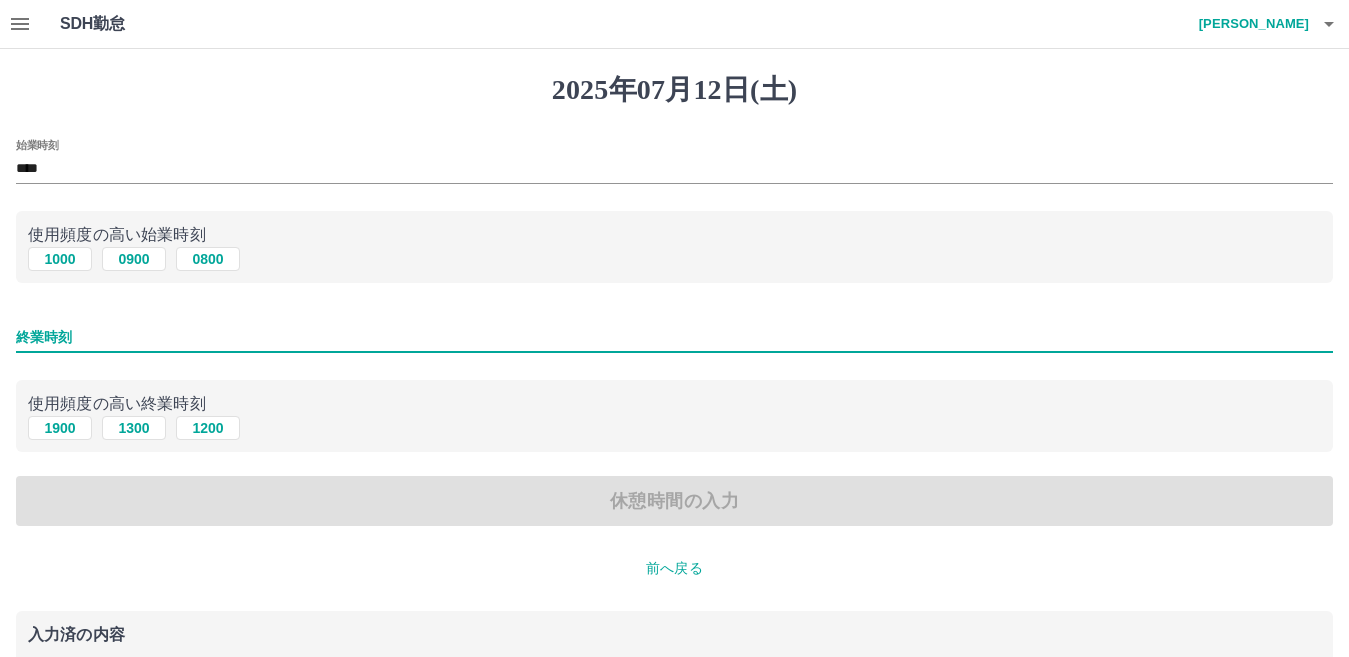 click on "終業時刻" at bounding box center (674, 337) 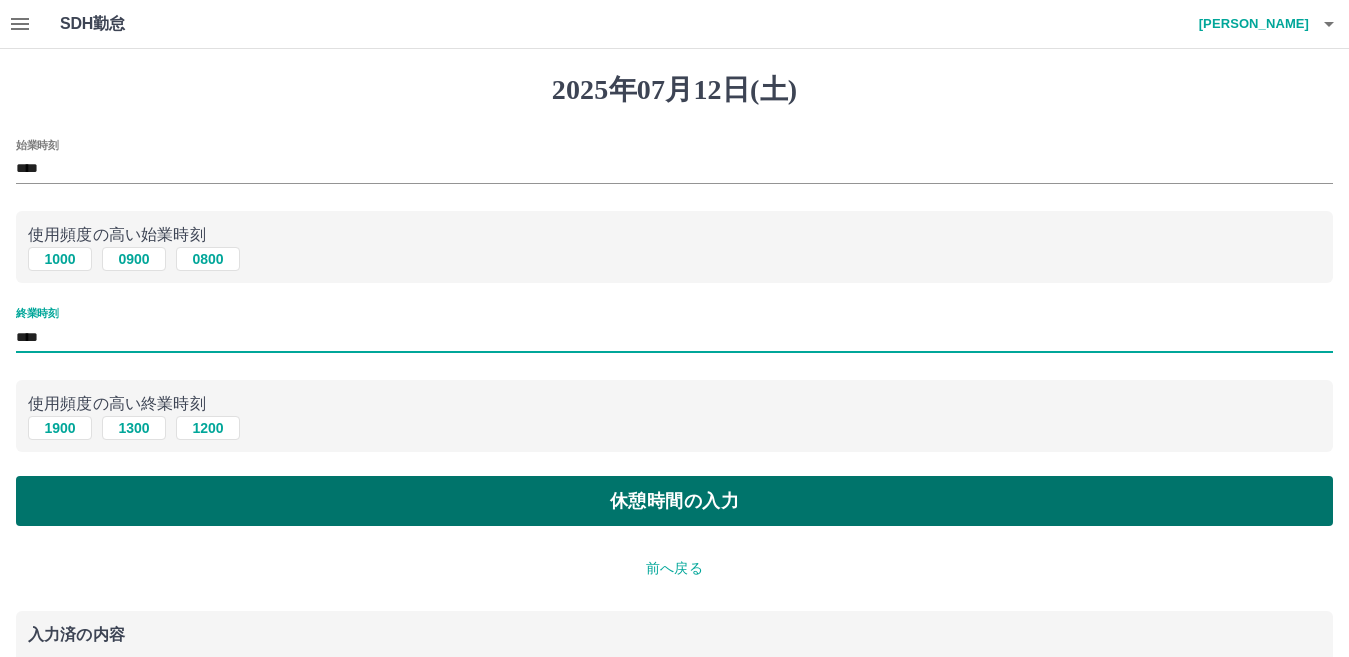 type on "****" 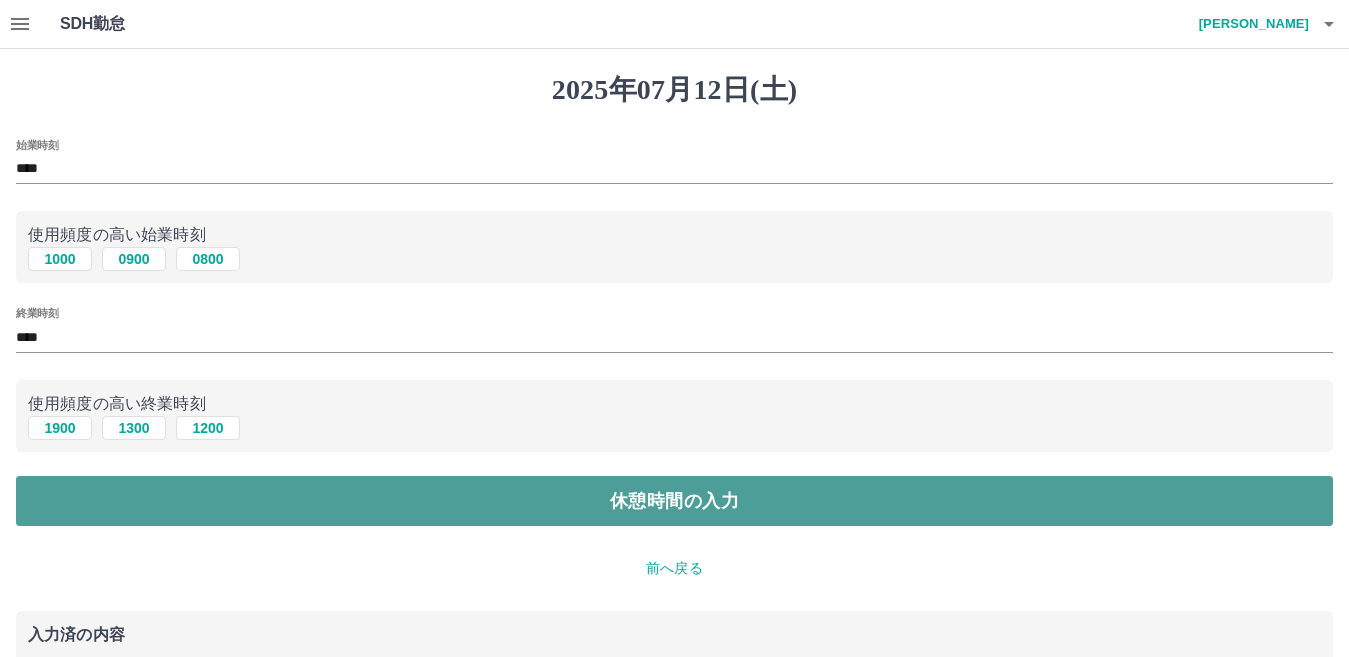 click on "休憩時間の入力" at bounding box center (674, 501) 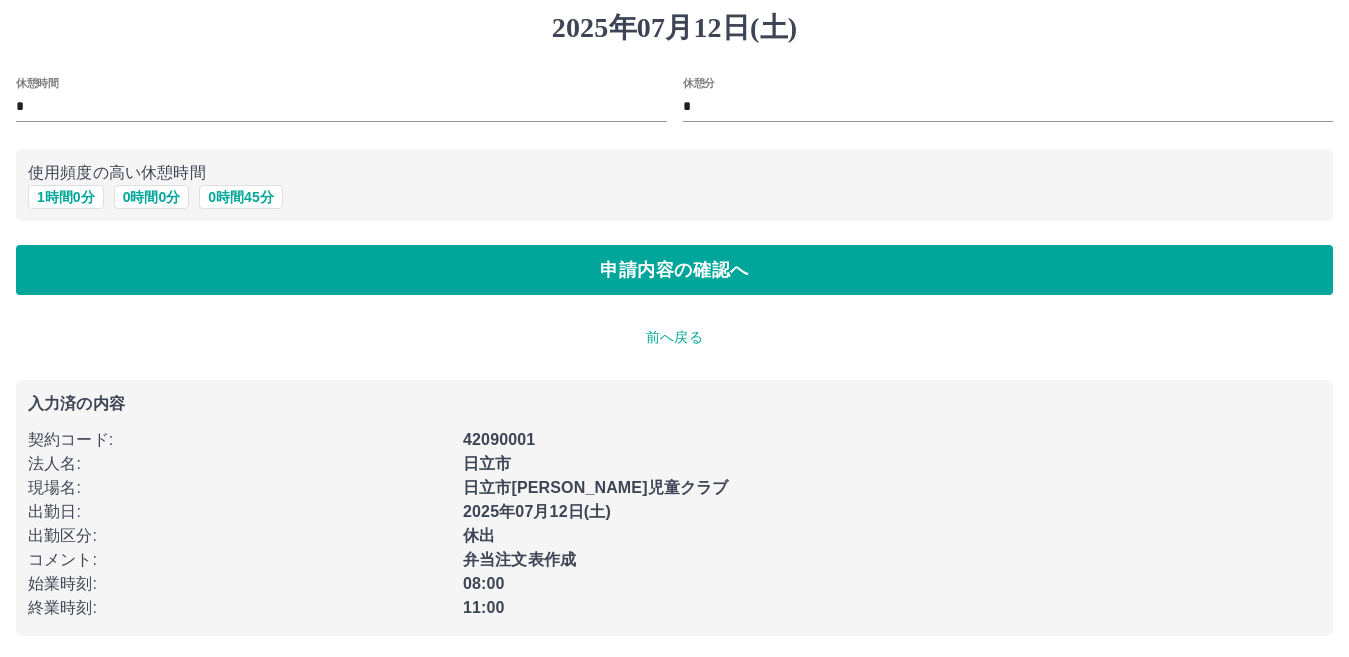 scroll, scrollTop: 65, scrollLeft: 0, axis: vertical 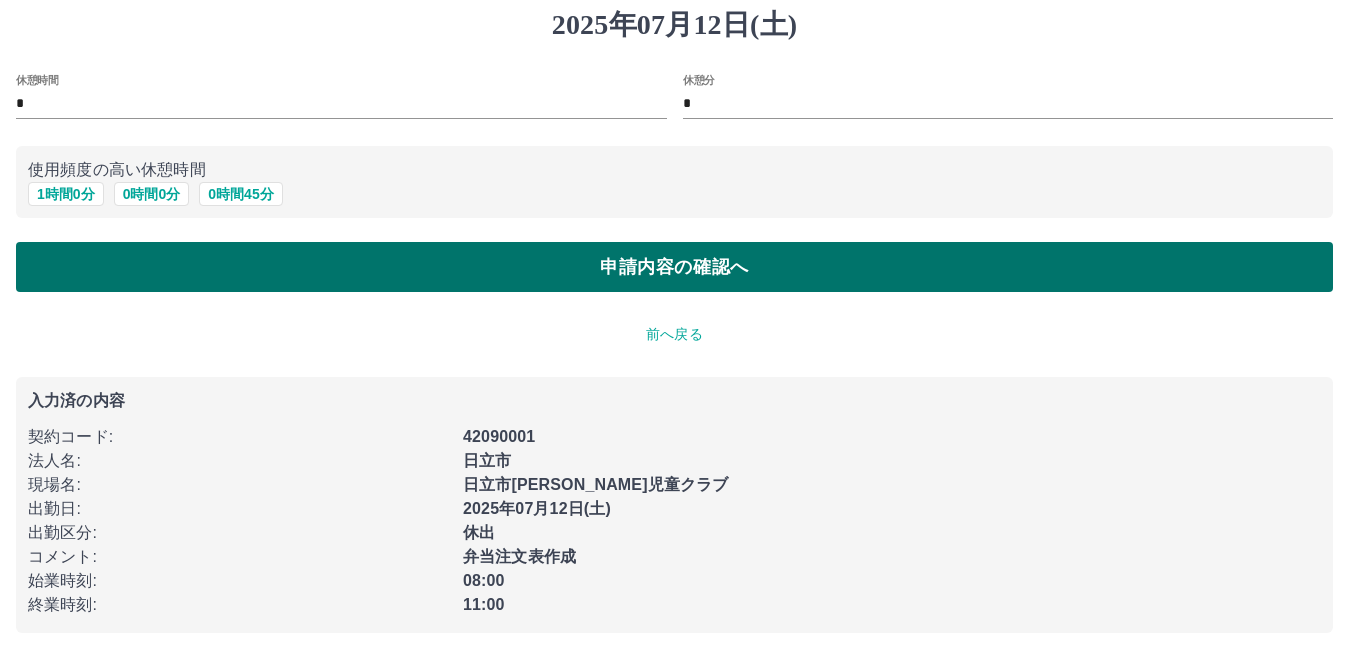 click on "申請内容の確認へ" at bounding box center (674, 267) 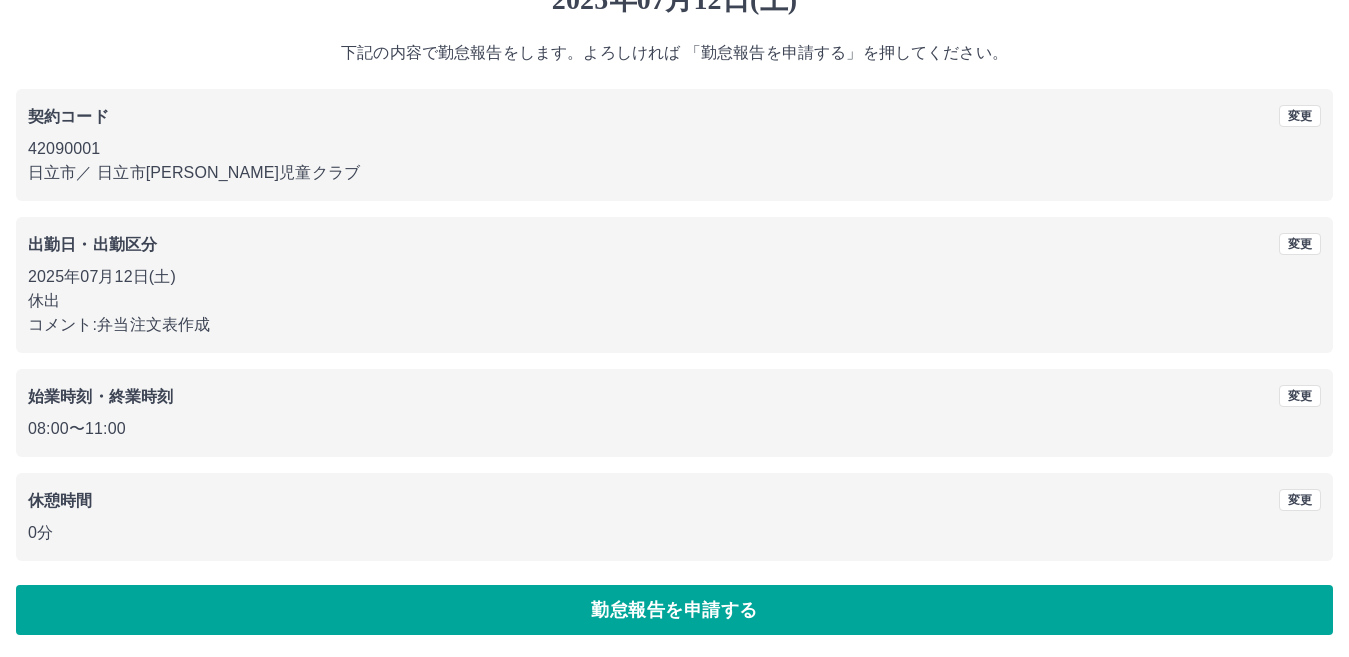 scroll, scrollTop: 91, scrollLeft: 0, axis: vertical 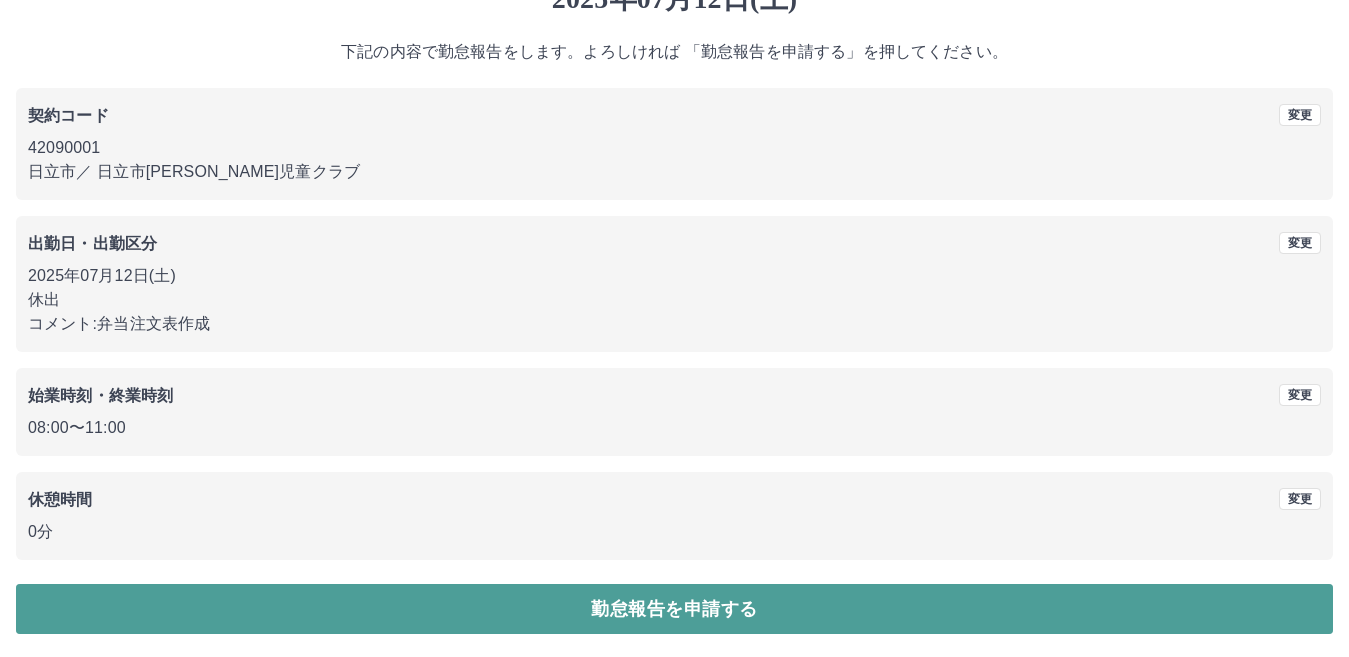 click on "勤怠報告を申請する" at bounding box center (674, 609) 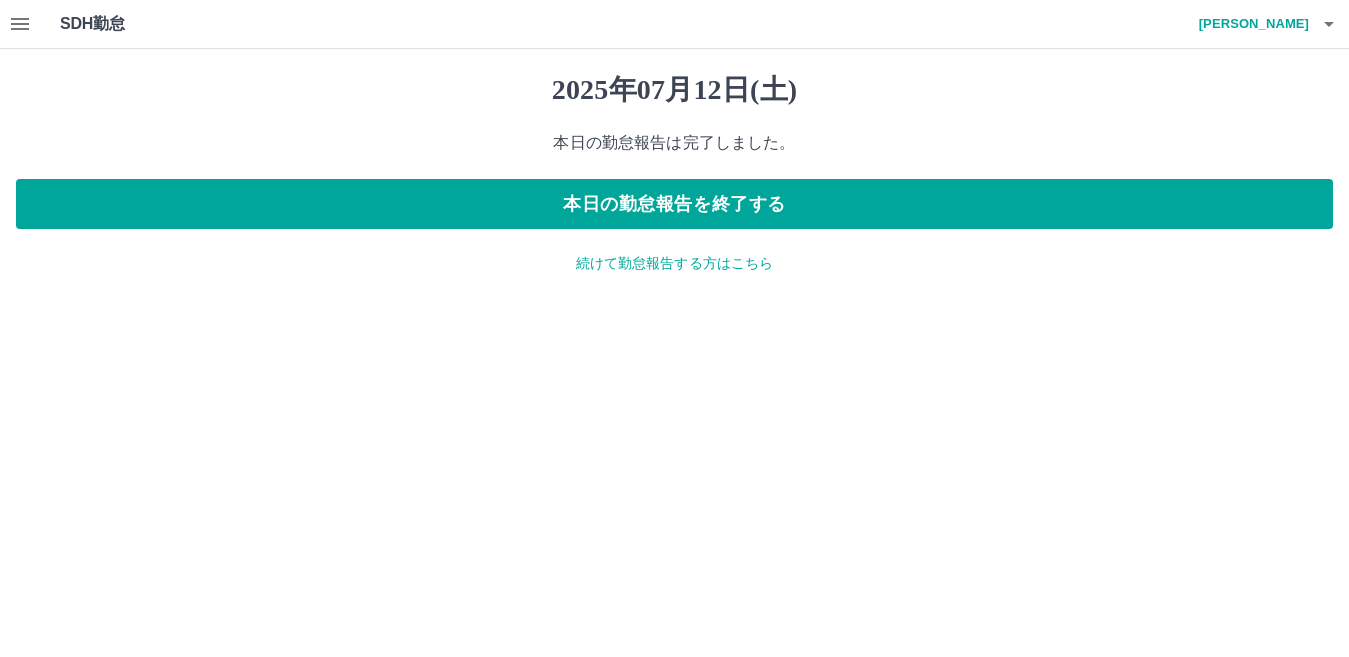 scroll, scrollTop: 0, scrollLeft: 0, axis: both 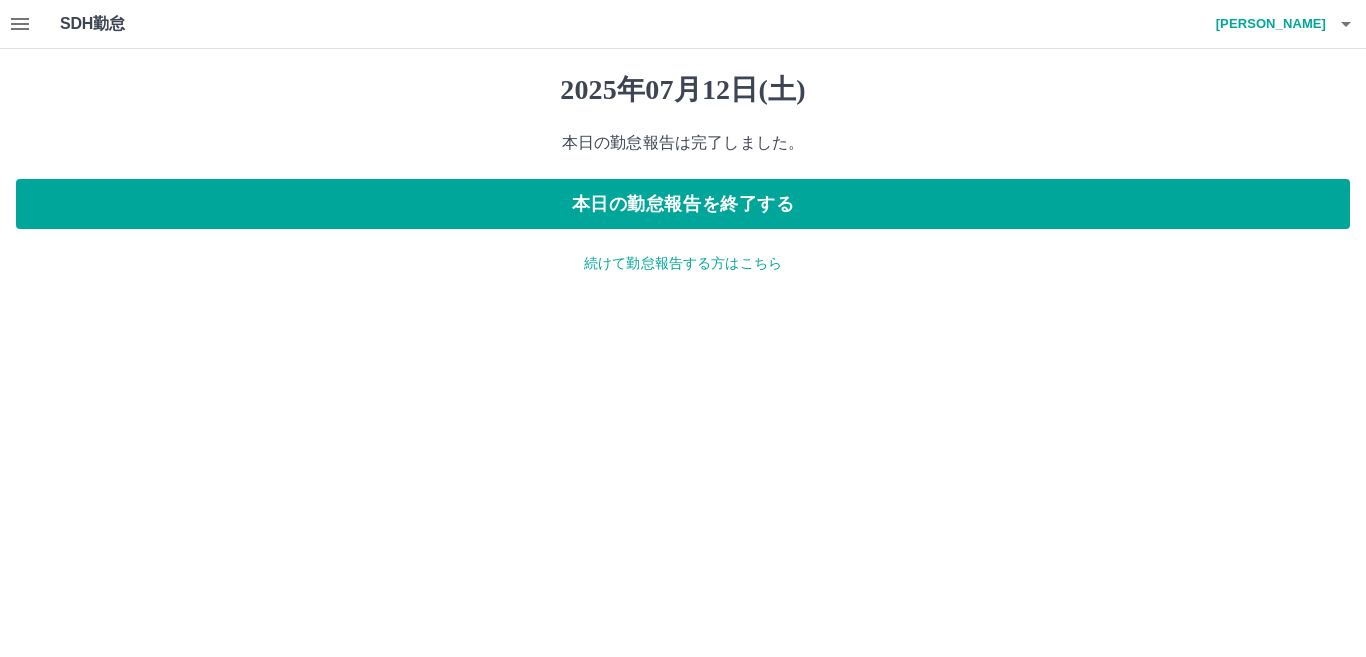 click on "続けて勤怠報告する方はこちら" at bounding box center (683, 263) 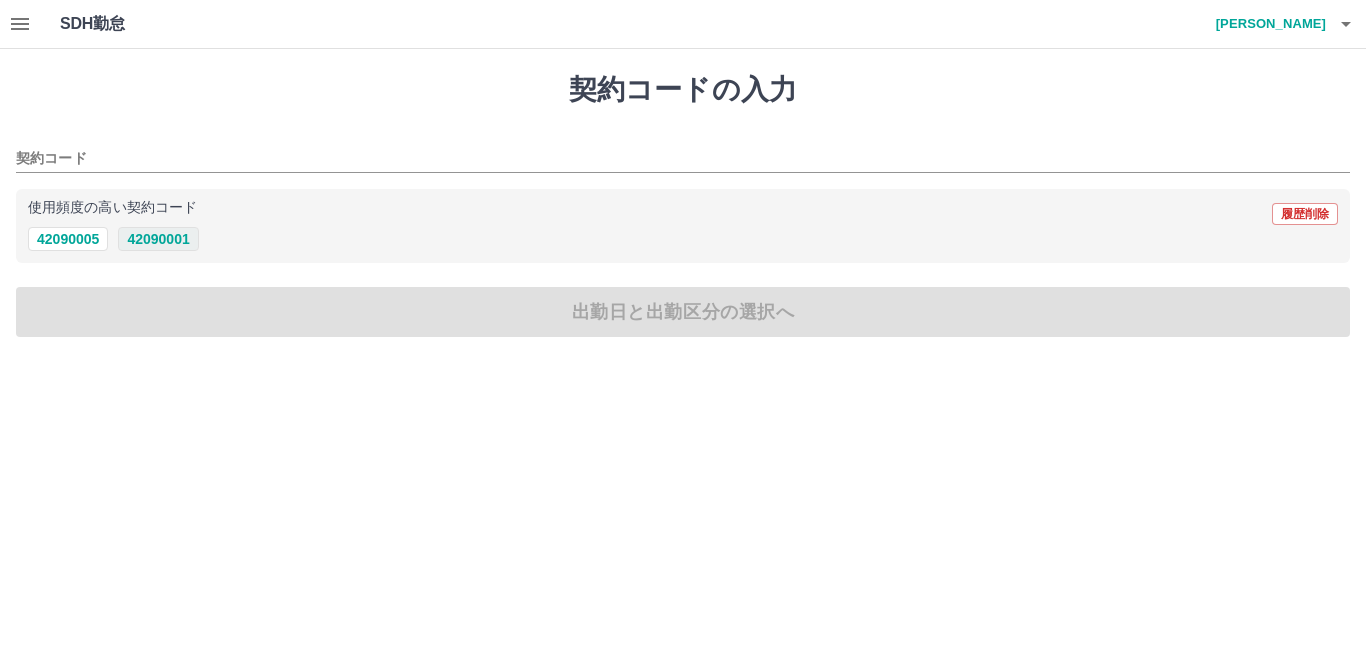 click on "42090001" at bounding box center (158, 239) 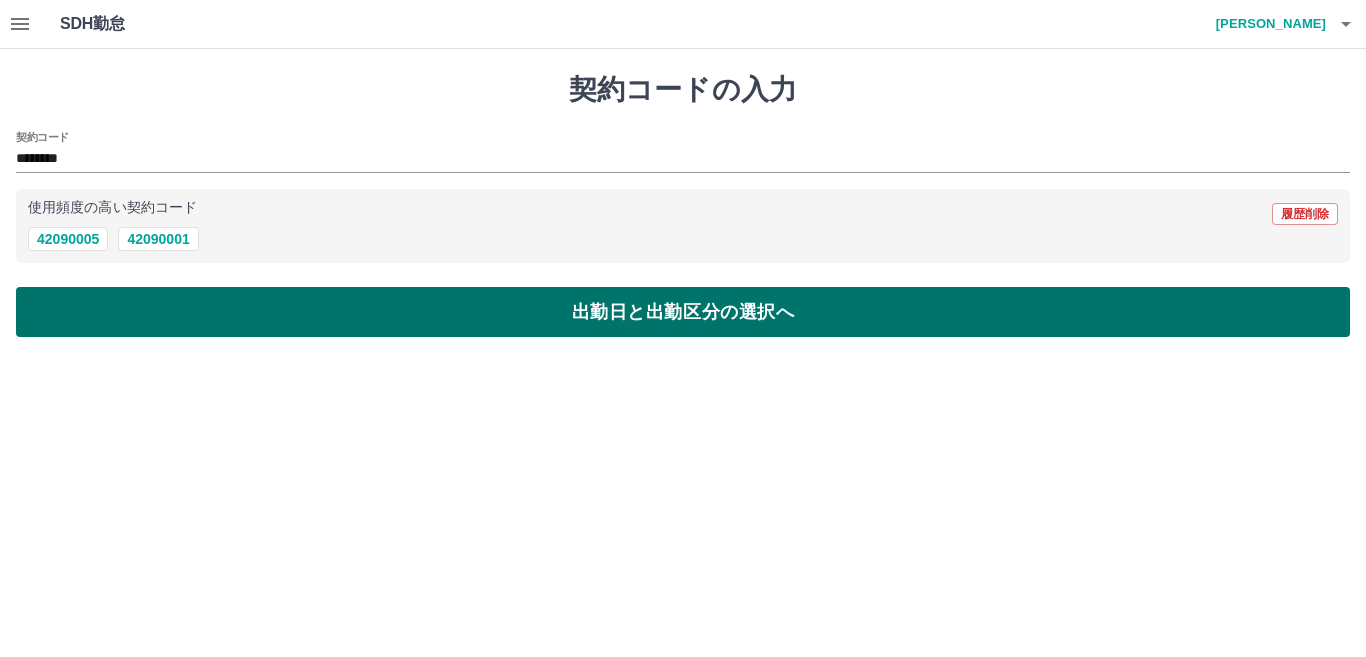 click on "出勤日と出勤区分の選択へ" at bounding box center (683, 312) 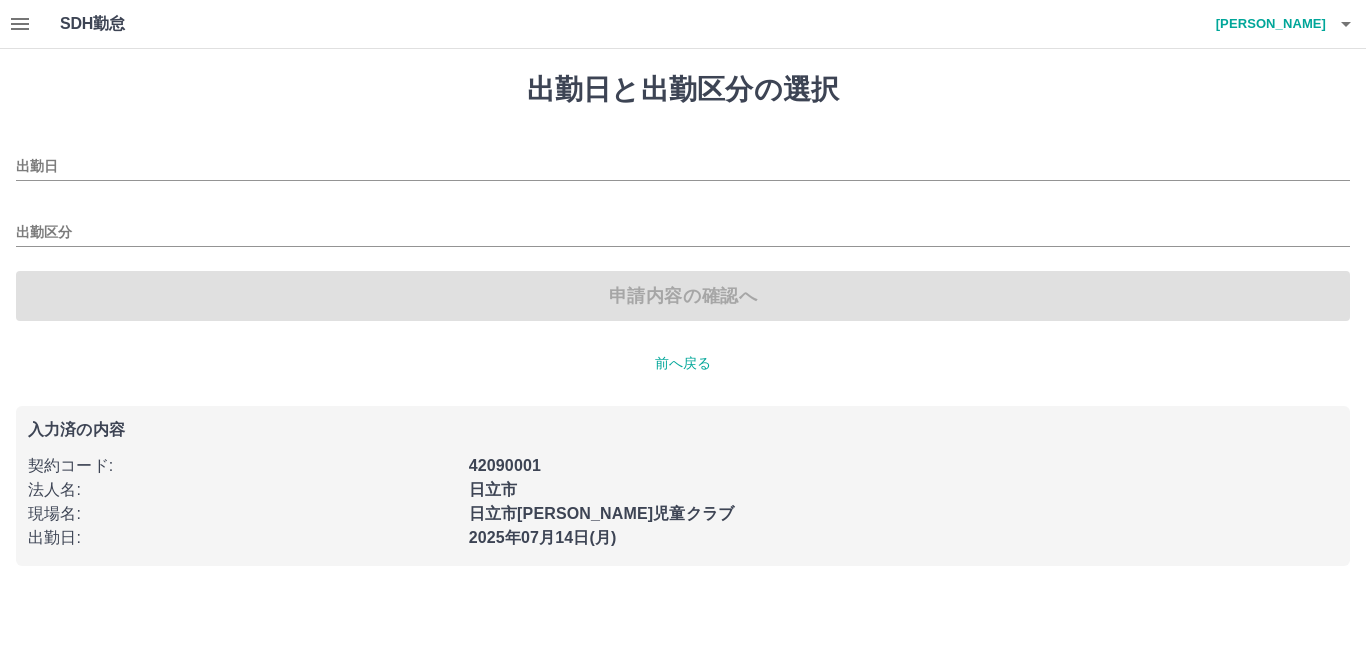 type on "**********" 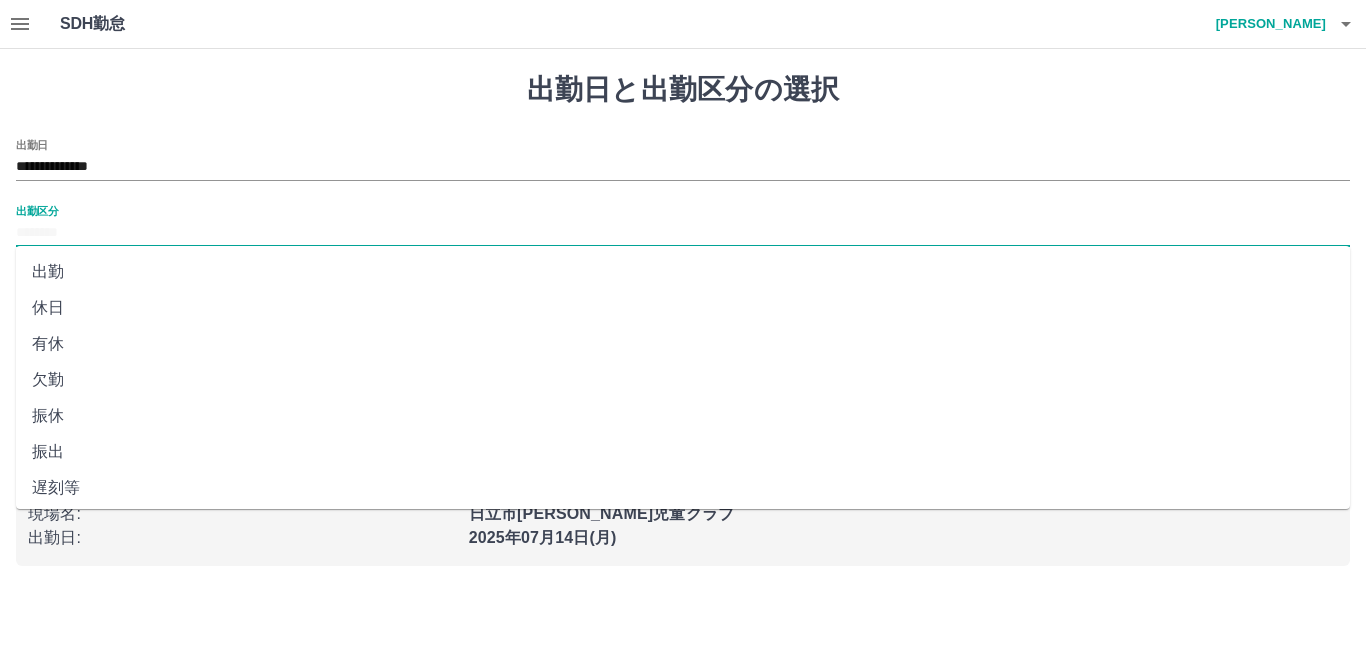 click on "出勤区分" at bounding box center (683, 233) 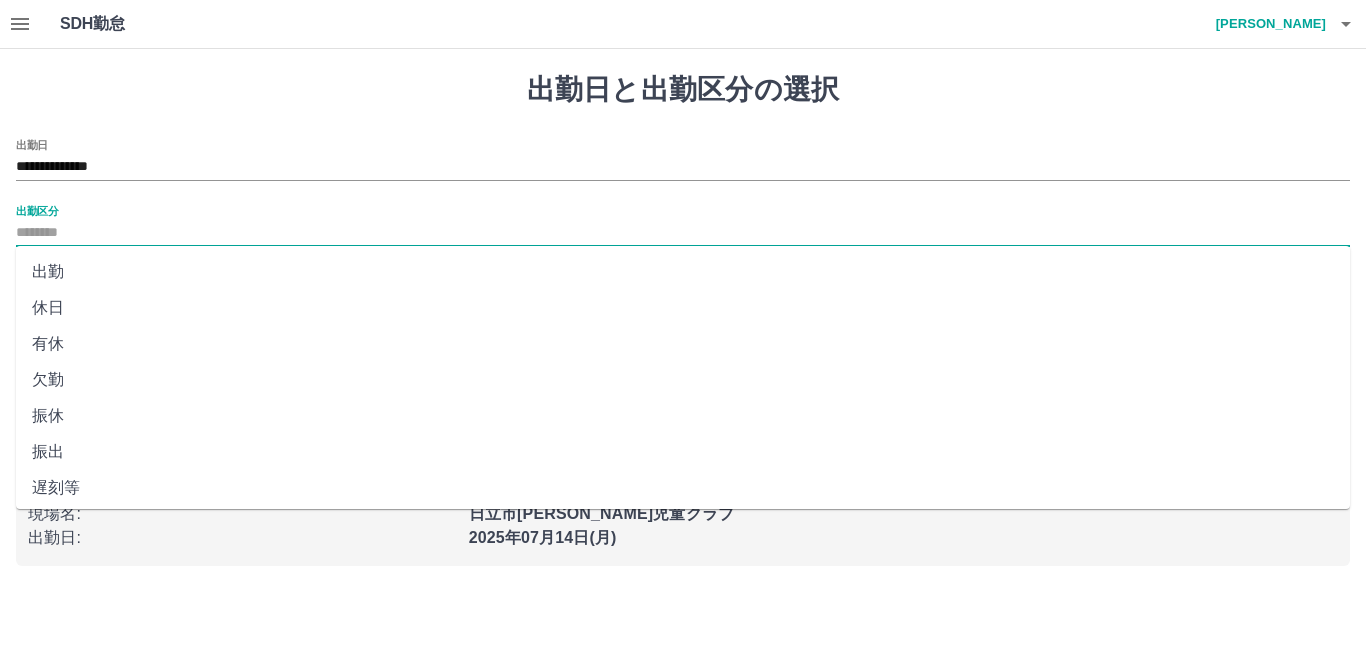 click on "出勤" at bounding box center (683, 272) 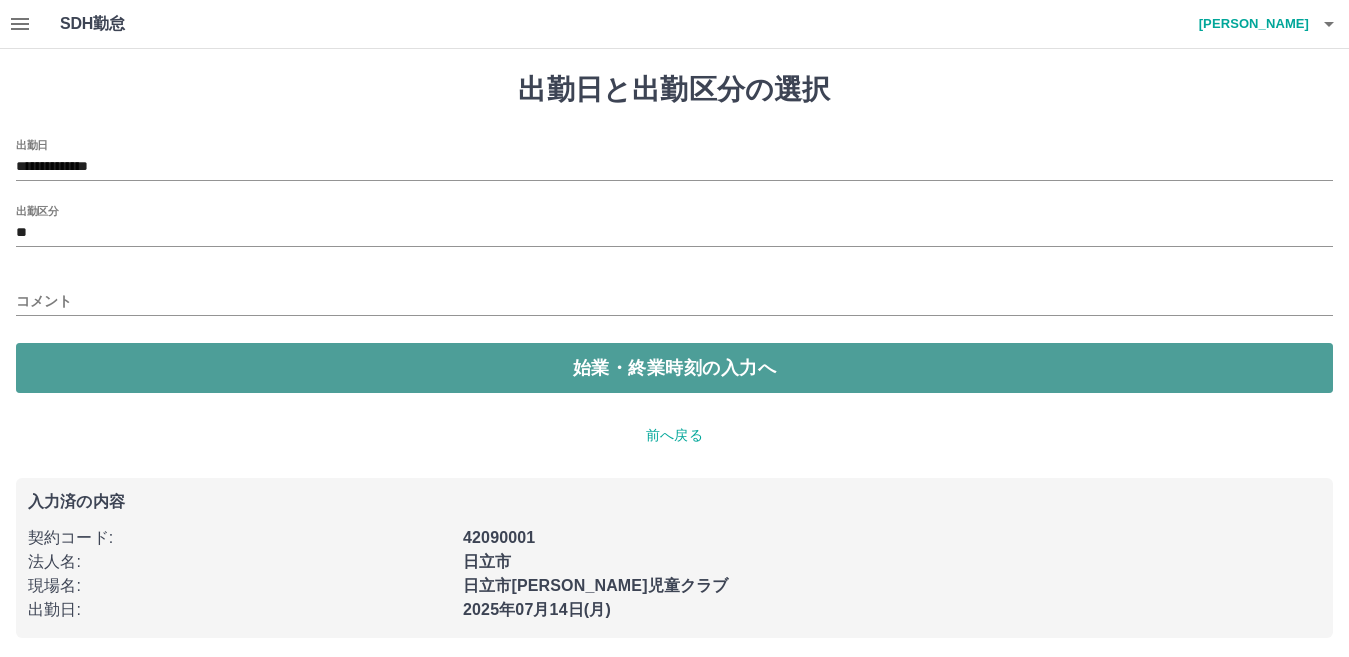 click on "始業・終業時刻の入力へ" at bounding box center (674, 368) 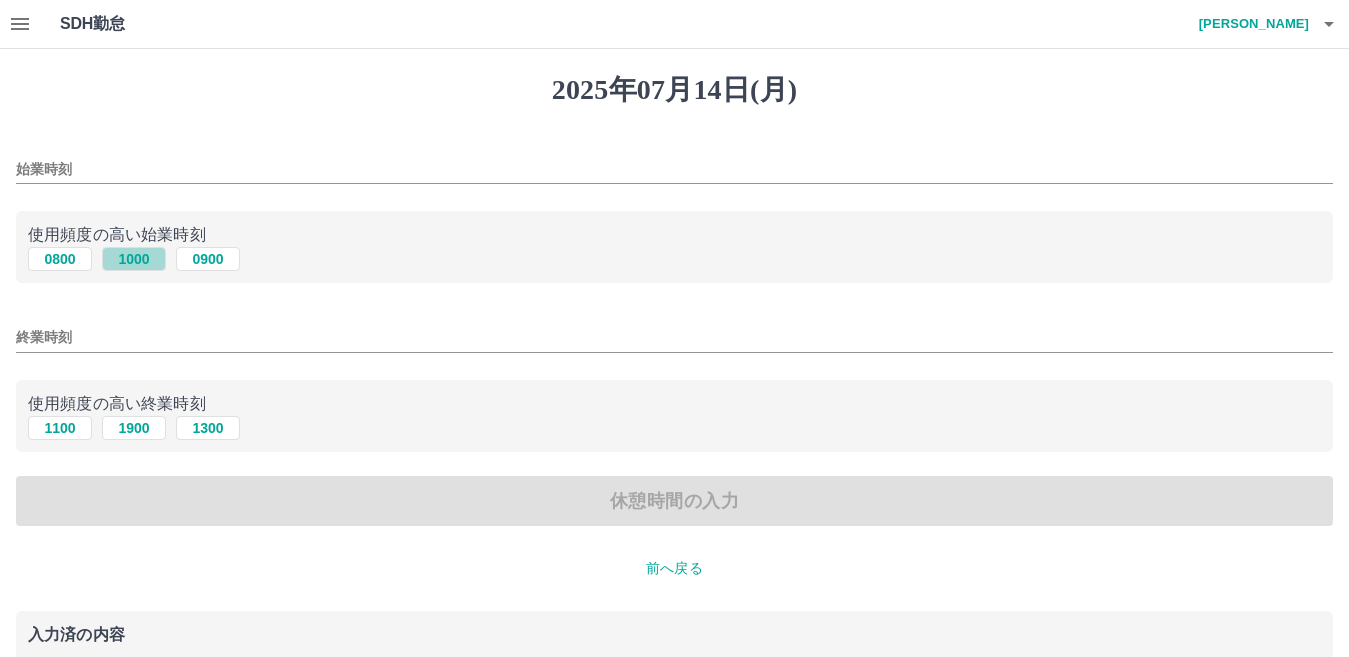 click on "1000" at bounding box center [134, 259] 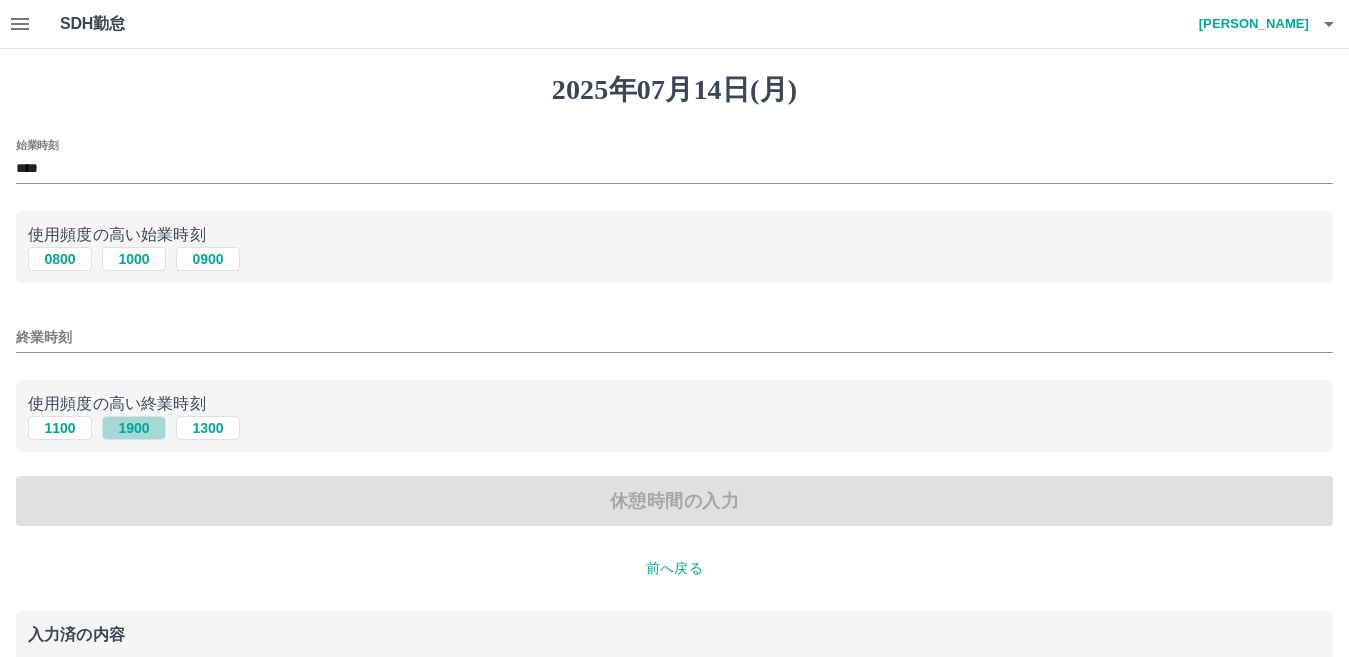 click on "1900" at bounding box center (134, 428) 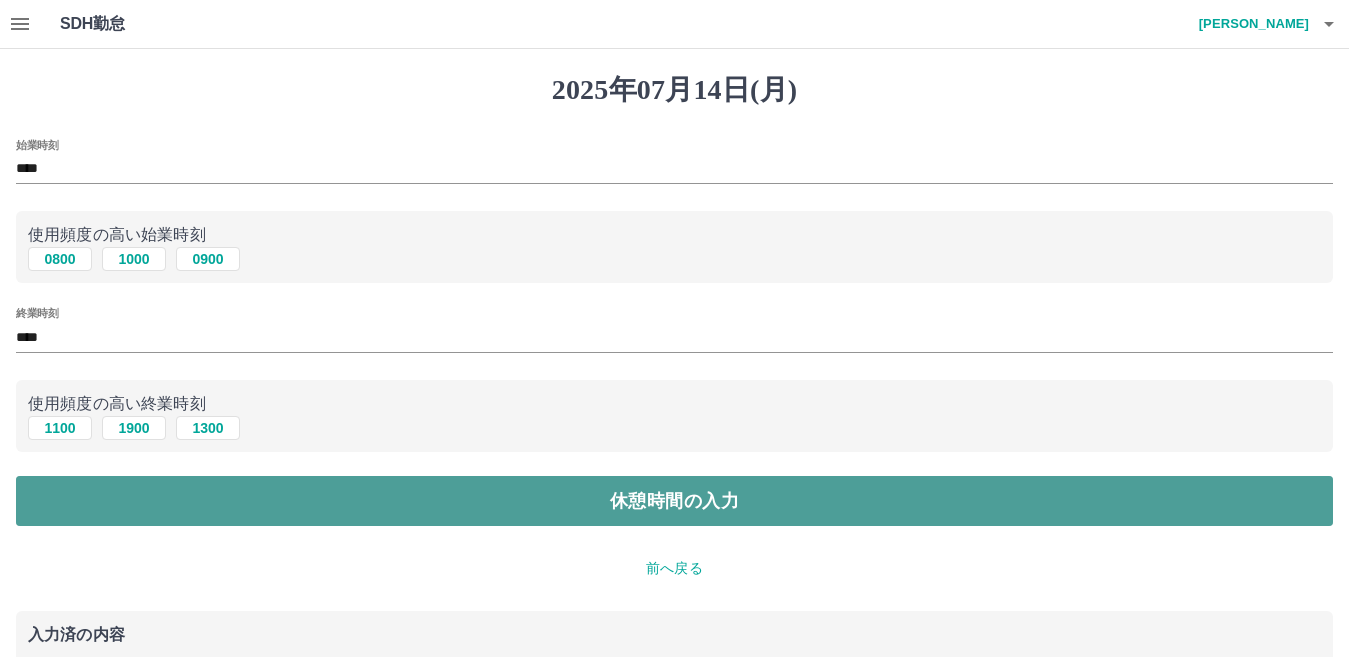 click on "休憩時間の入力" at bounding box center (674, 501) 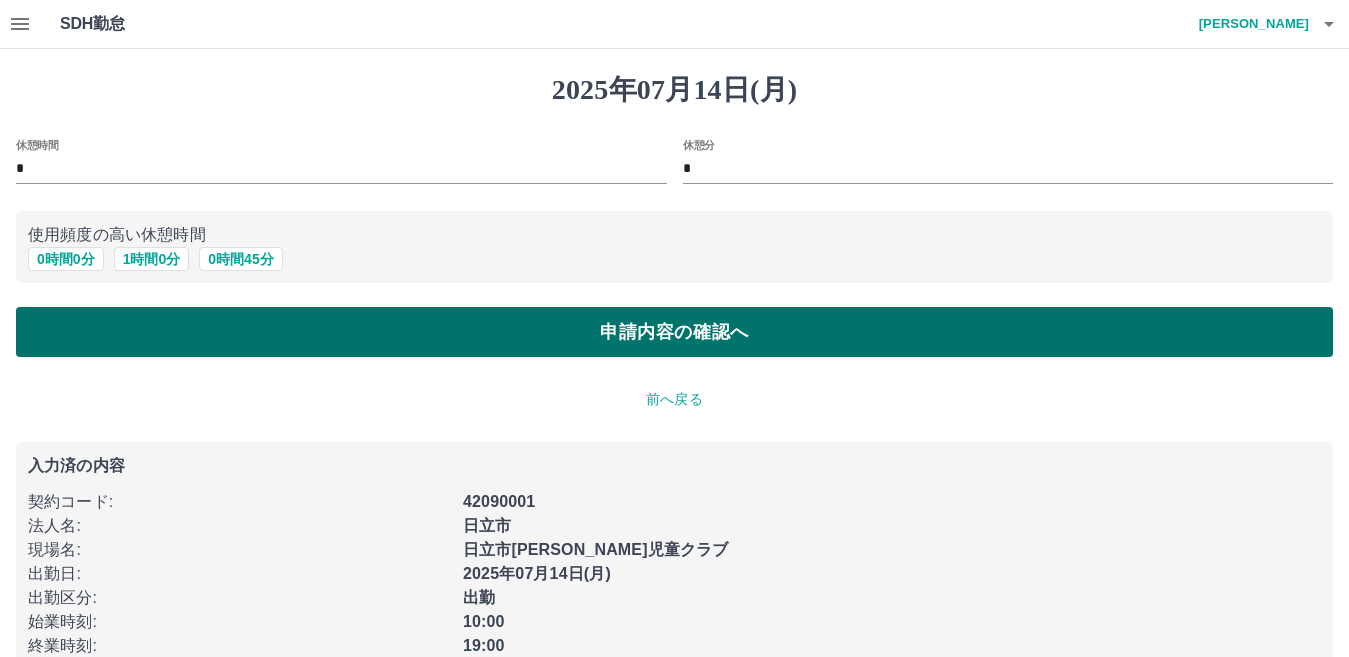 scroll, scrollTop: 41, scrollLeft: 0, axis: vertical 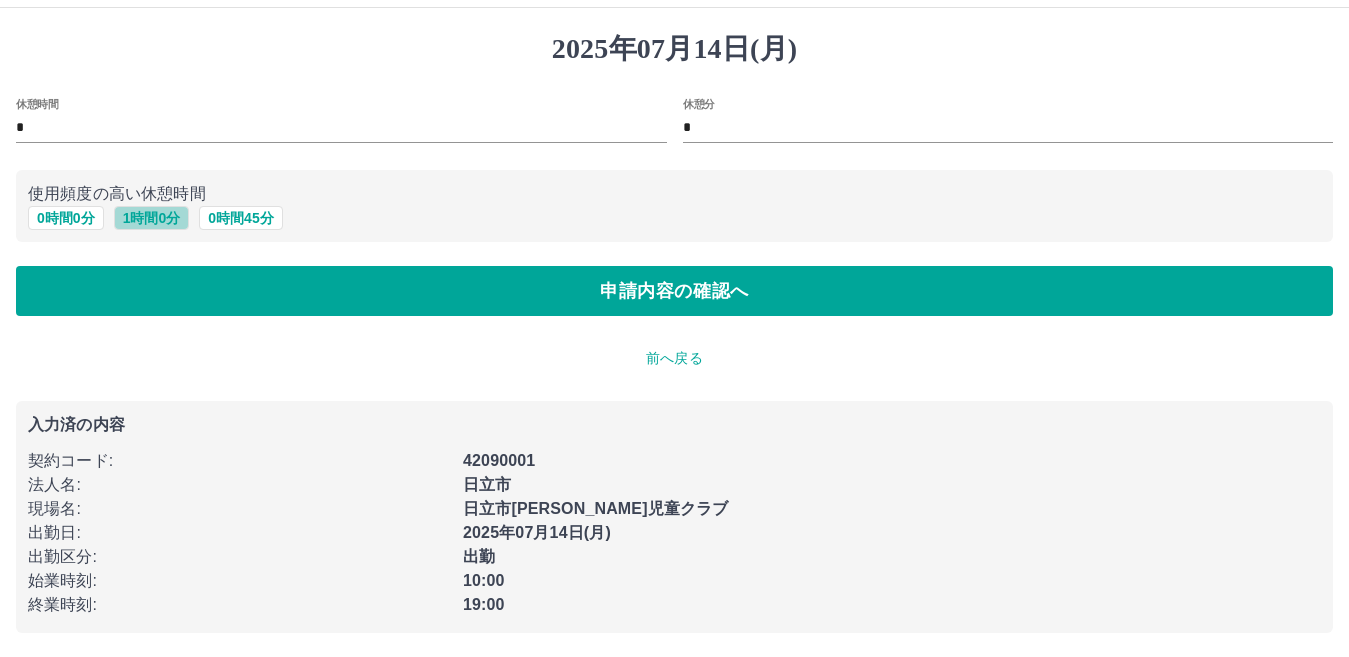 click on "1 時間 0 分" at bounding box center [152, 218] 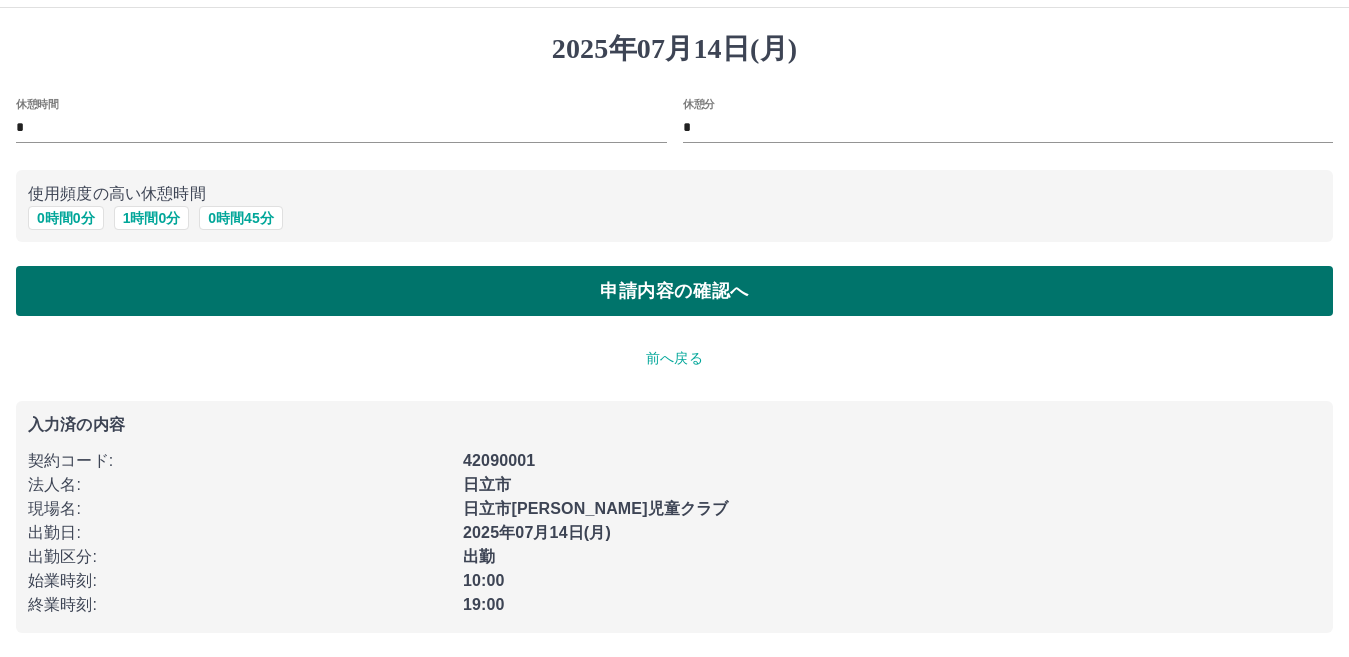 click on "申請内容の確認へ" at bounding box center [674, 291] 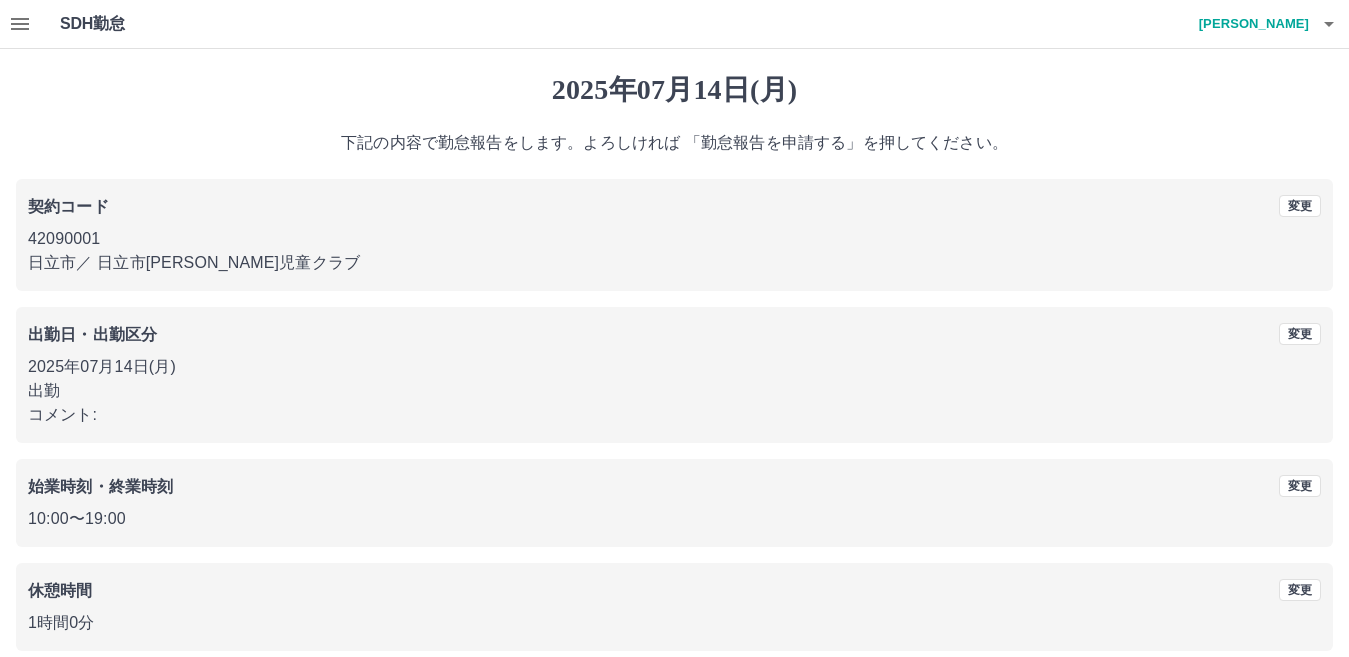 scroll, scrollTop: 91, scrollLeft: 0, axis: vertical 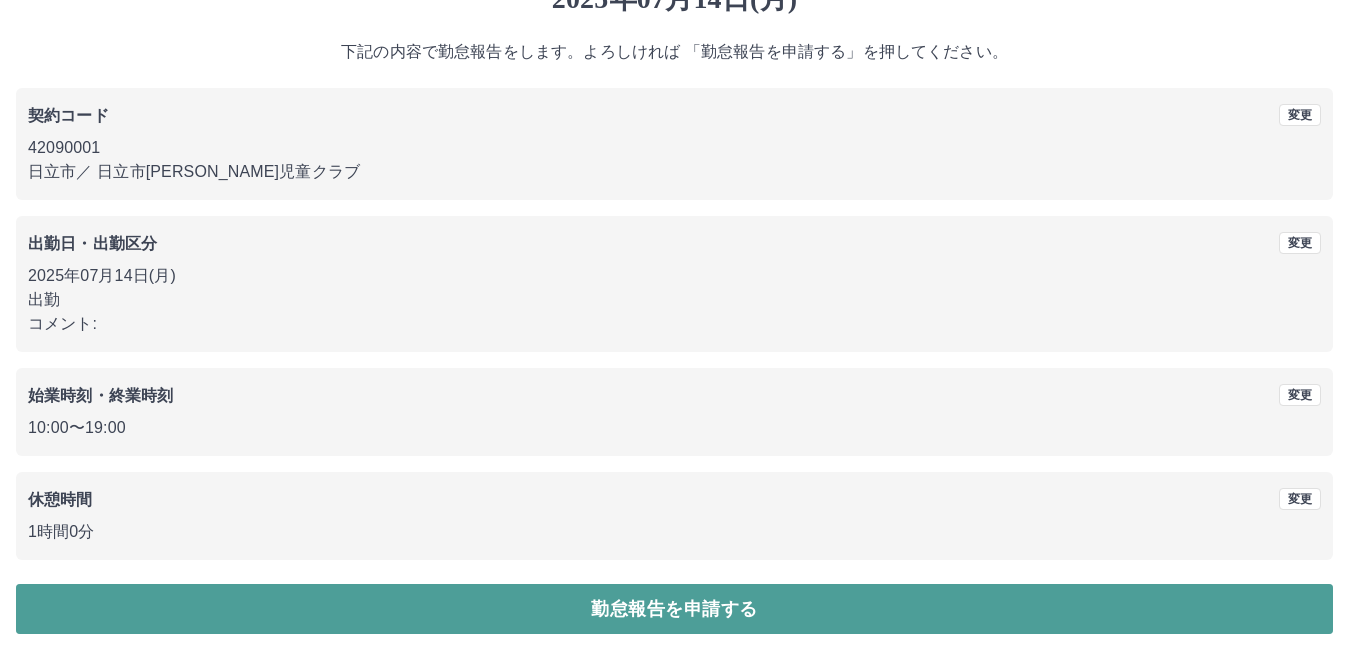 click on "勤怠報告を申請する" at bounding box center (674, 609) 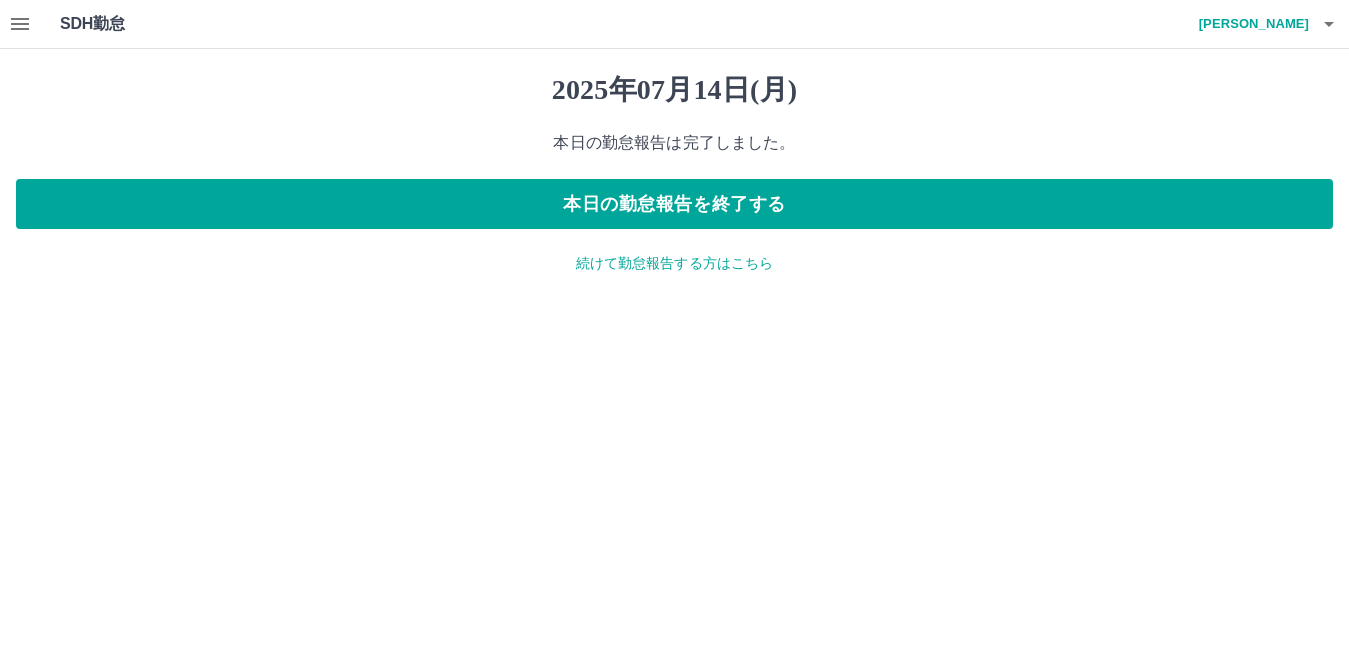 scroll, scrollTop: 0, scrollLeft: 0, axis: both 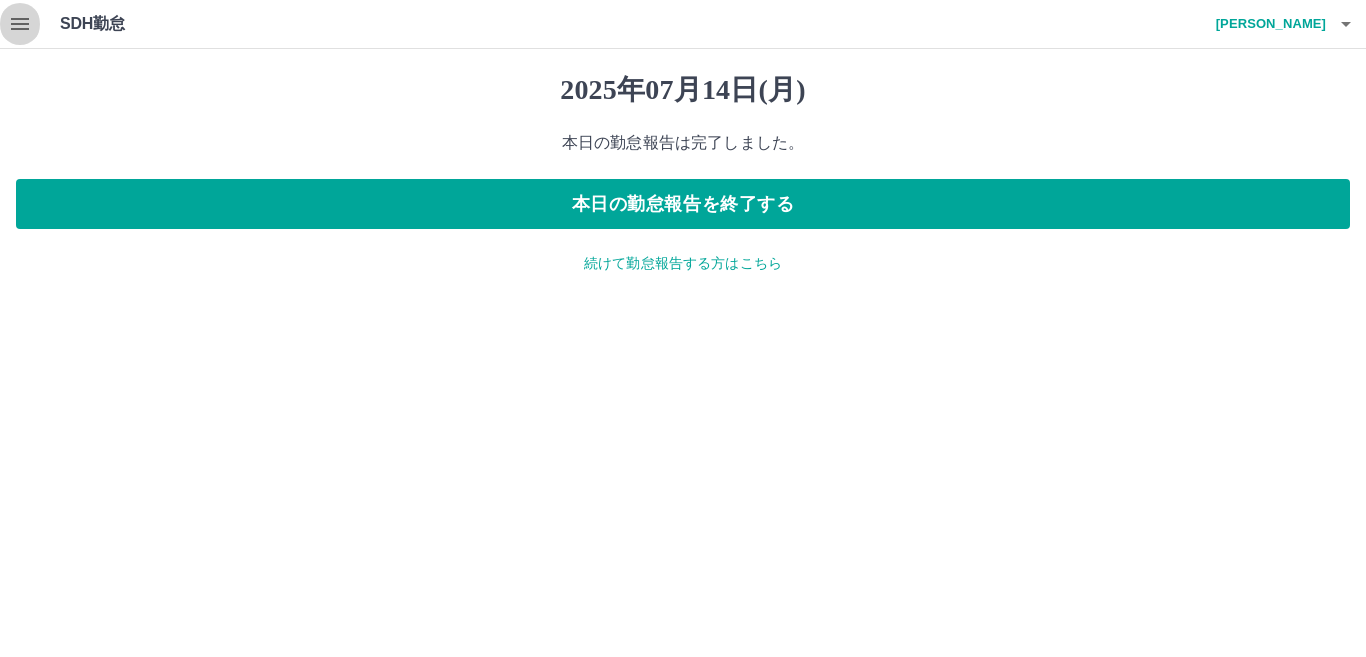 click 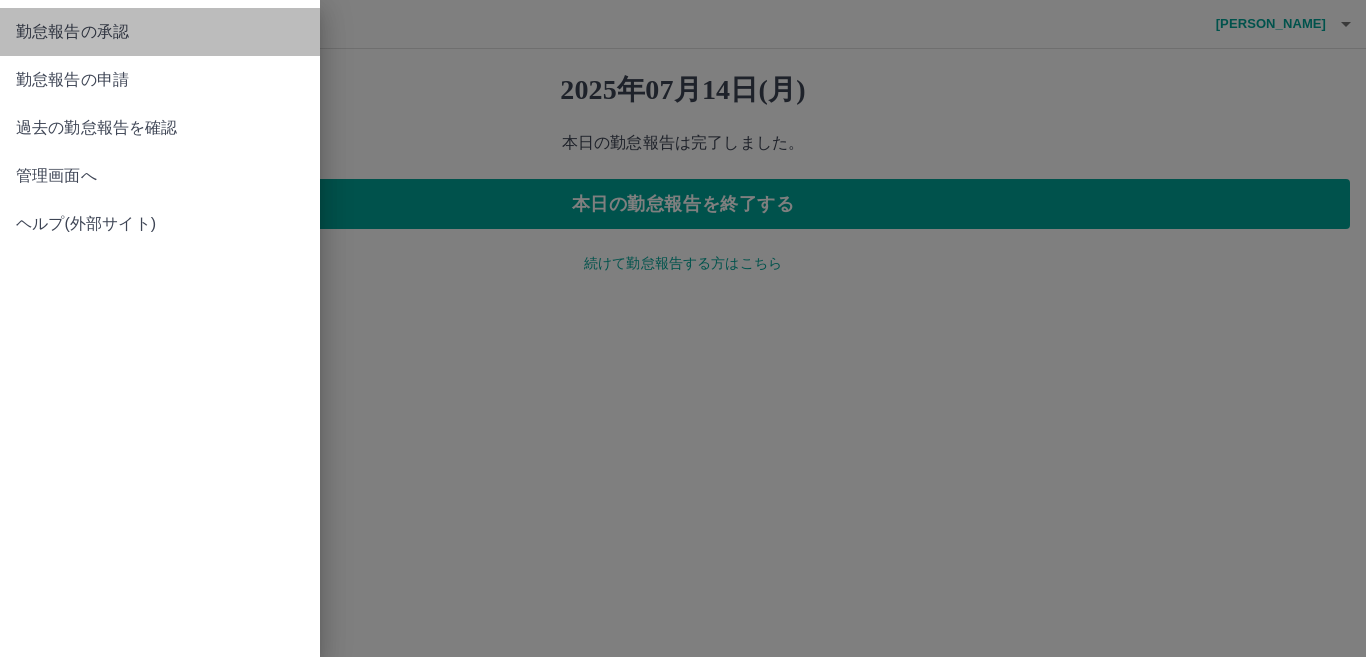 click on "勤怠報告の承認" at bounding box center (160, 32) 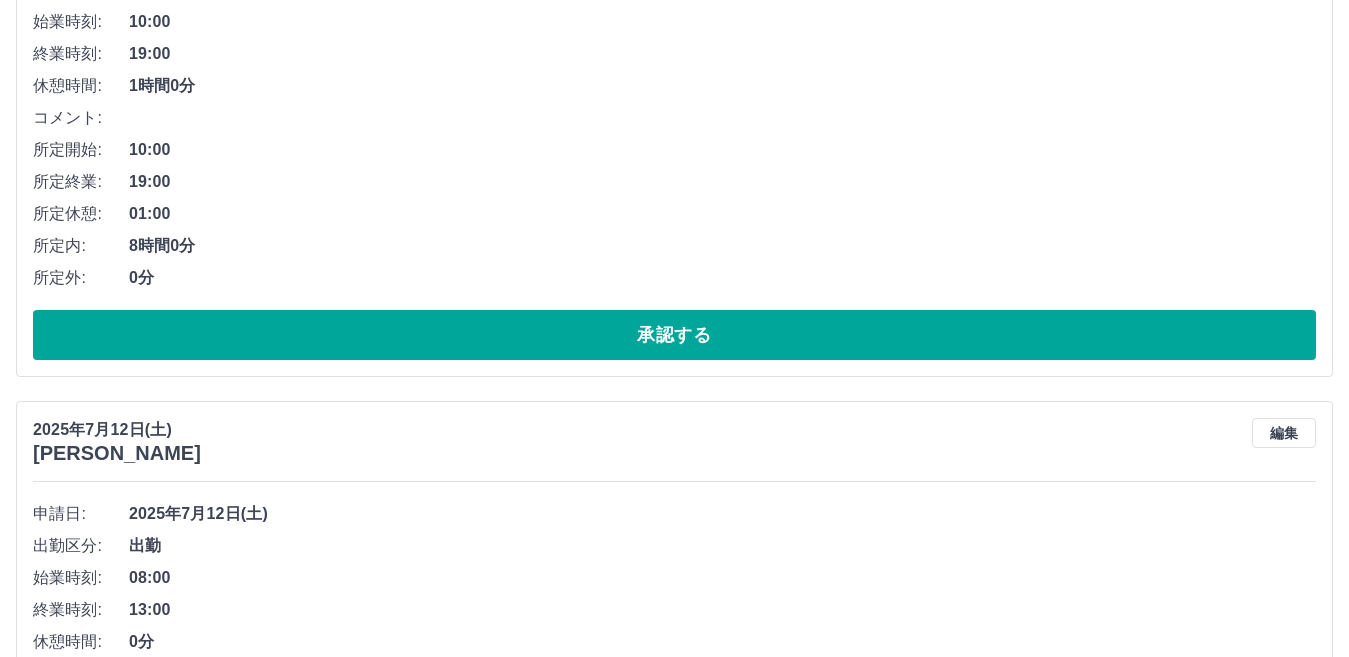 scroll, scrollTop: 394, scrollLeft: 0, axis: vertical 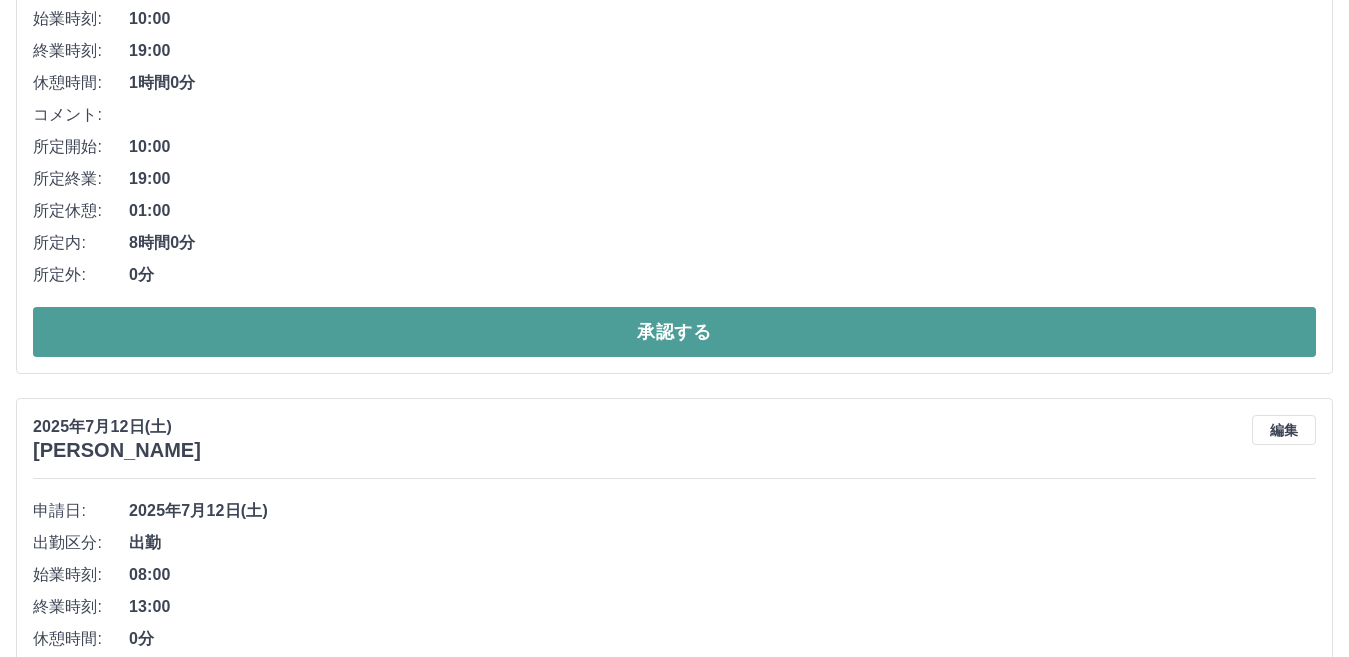 click on "承認する" at bounding box center (674, 332) 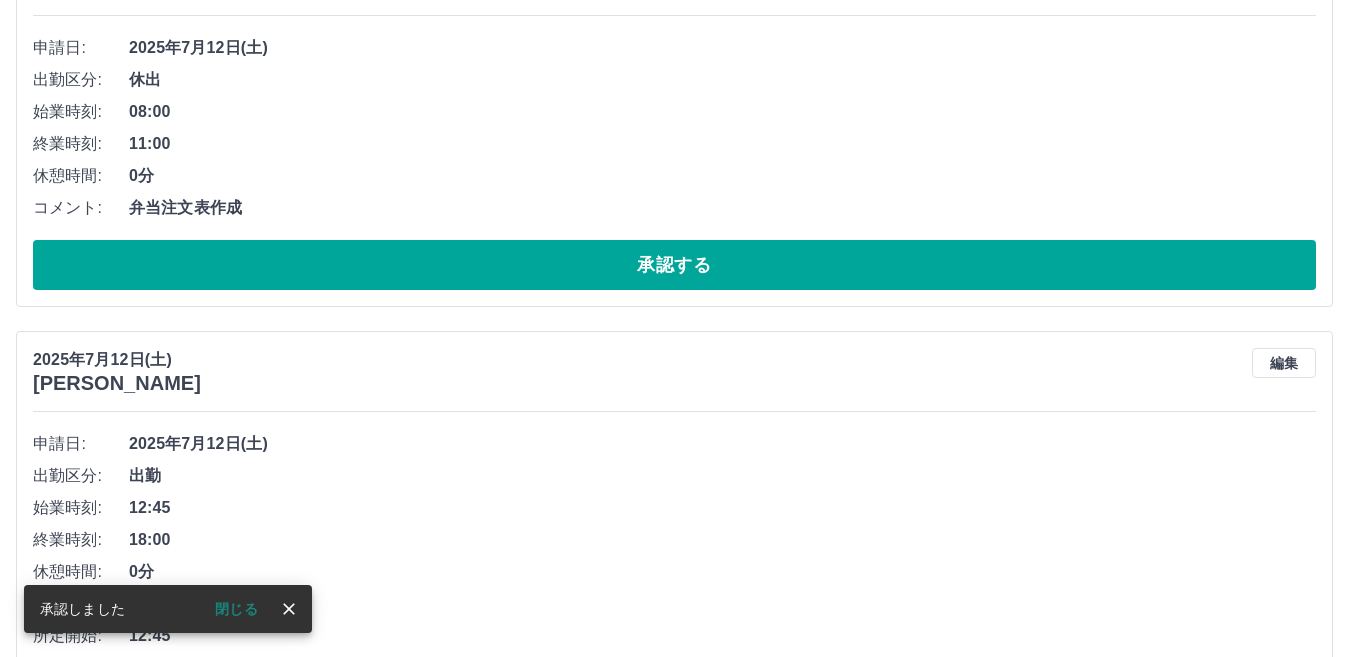 scroll, scrollTop: 3252, scrollLeft: 0, axis: vertical 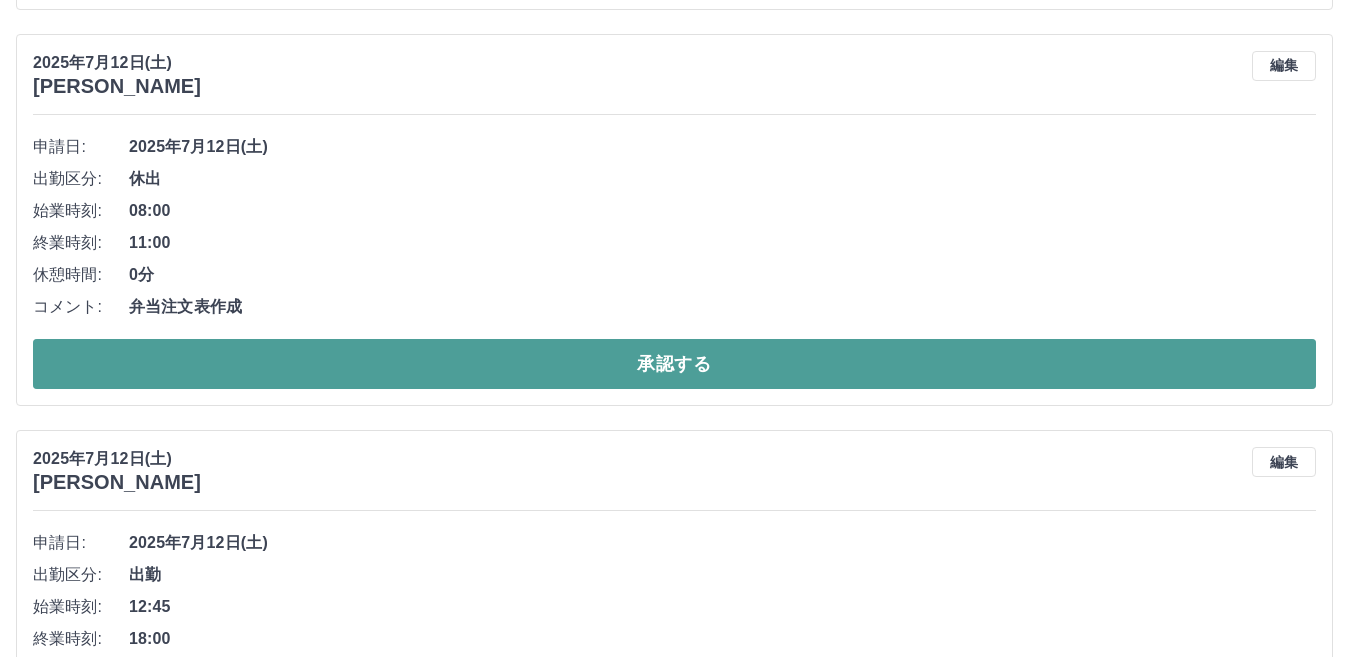 click on "承認する" at bounding box center [674, 364] 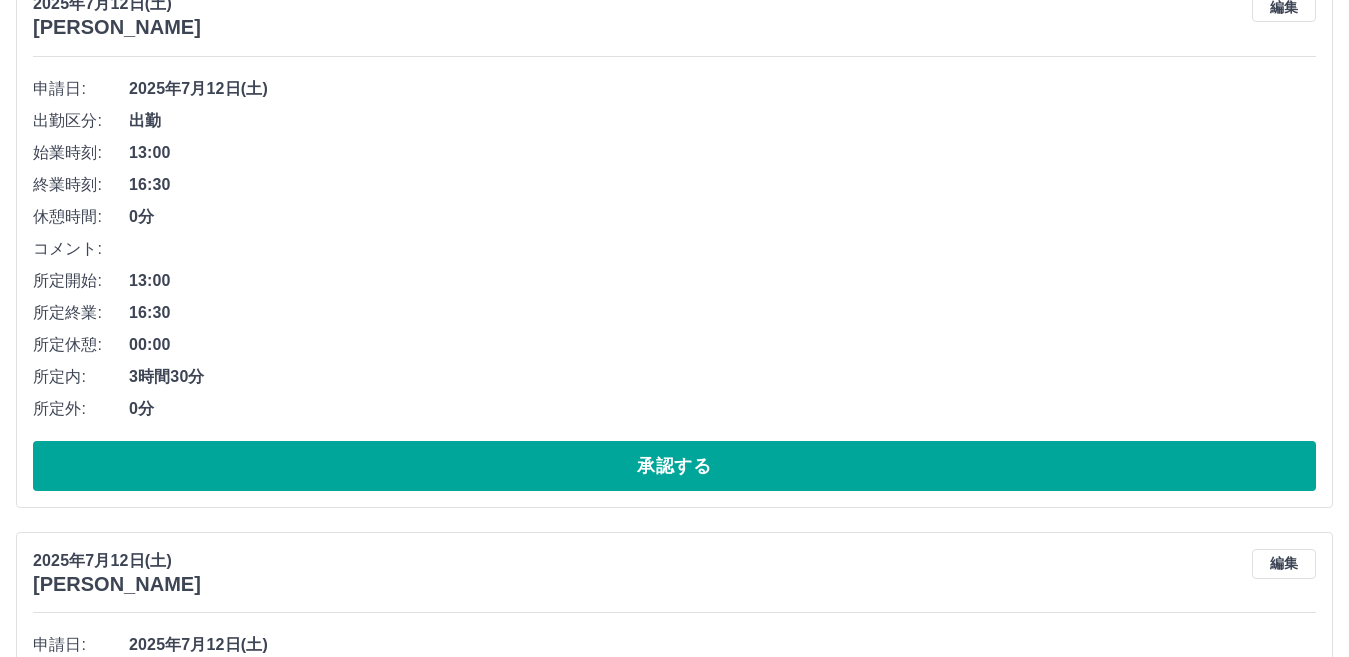 scroll, scrollTop: 10938, scrollLeft: 0, axis: vertical 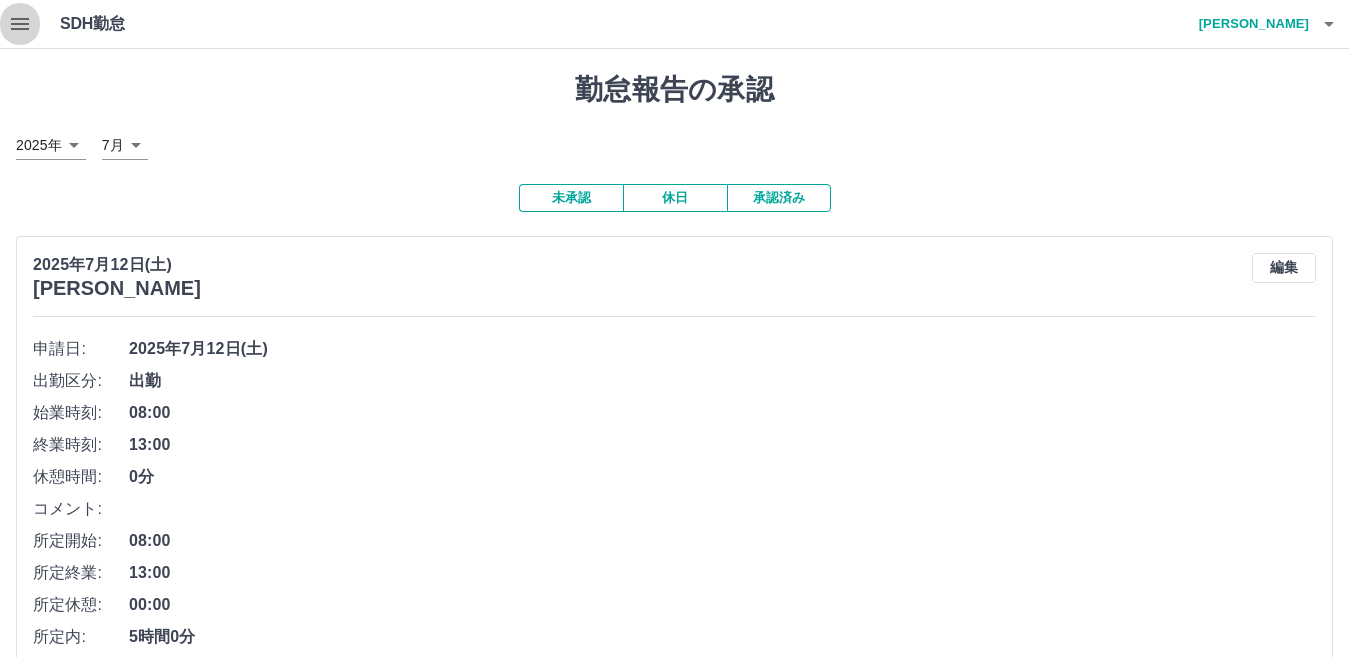 click 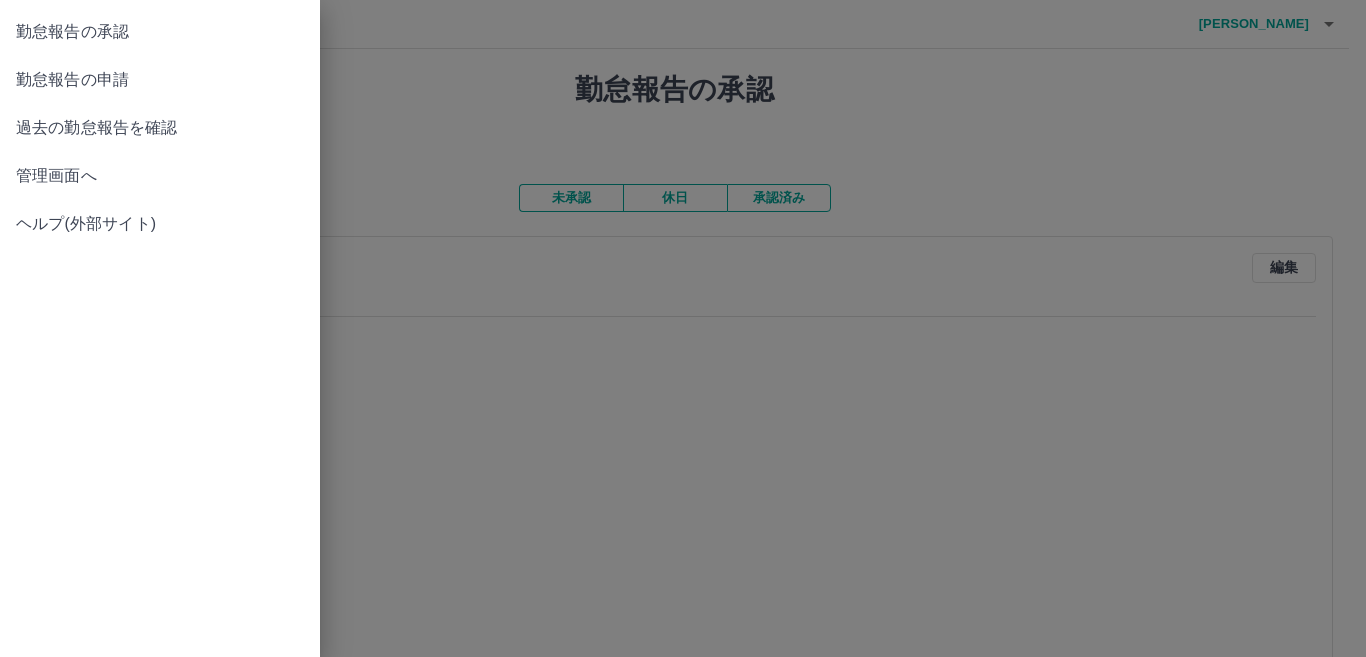 click at bounding box center (683, 328) 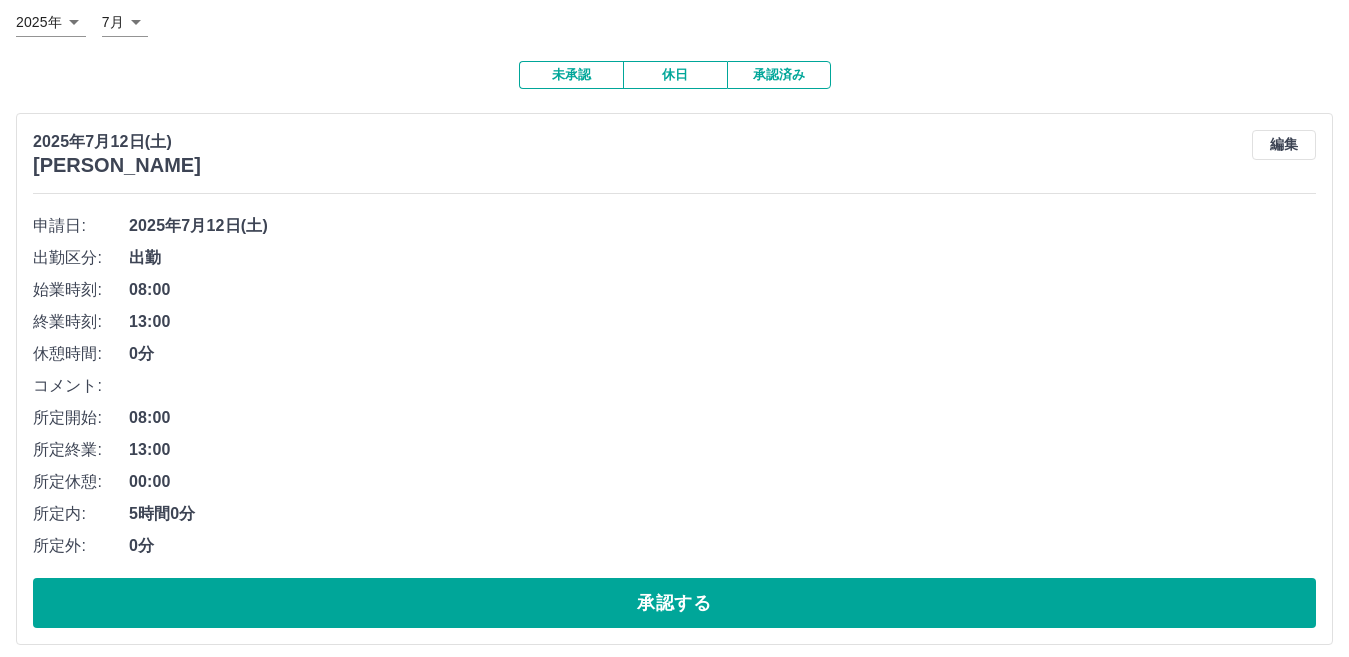 scroll, scrollTop: 0, scrollLeft: 0, axis: both 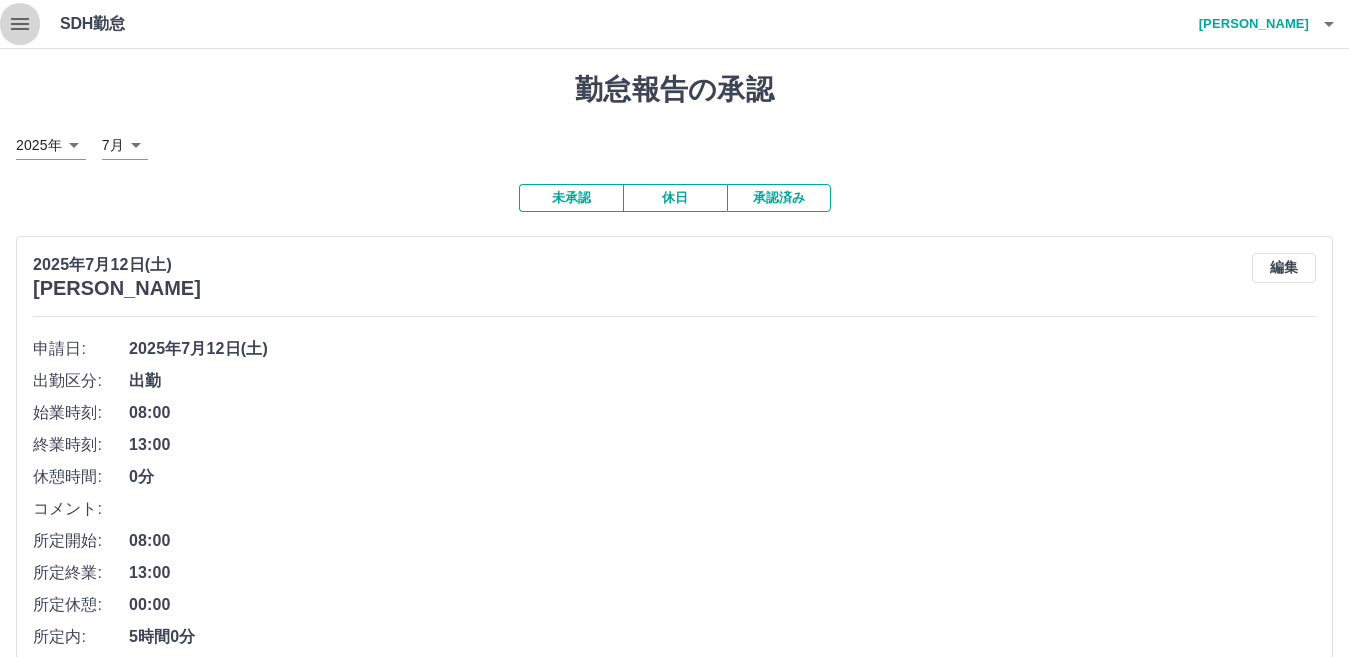 click 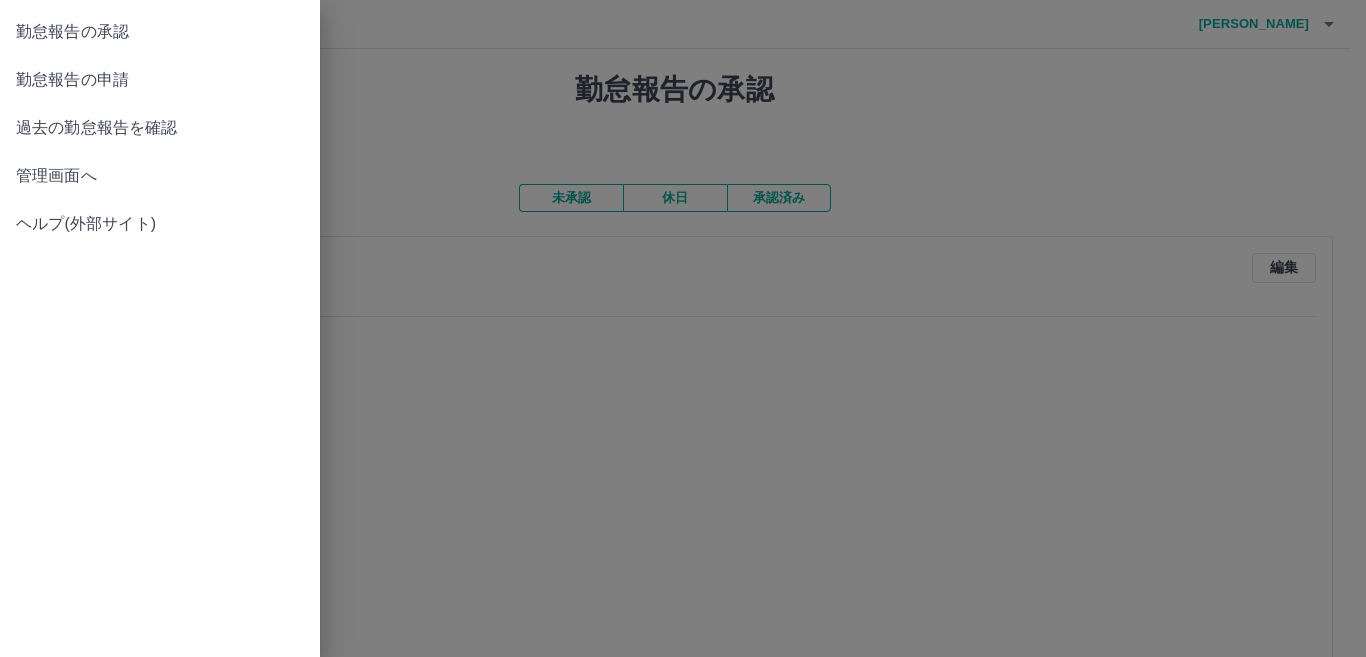 click on "過去の勤怠報告を確認" at bounding box center [160, 128] 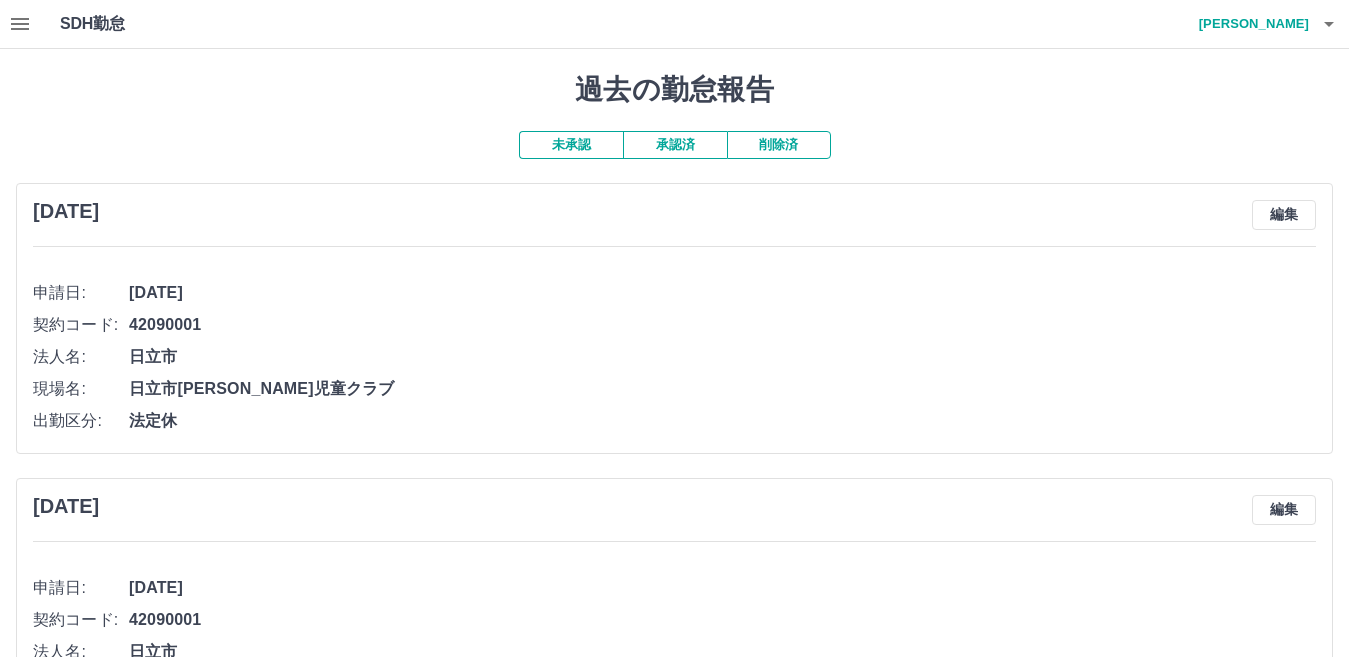 click on "承認済" at bounding box center (675, 145) 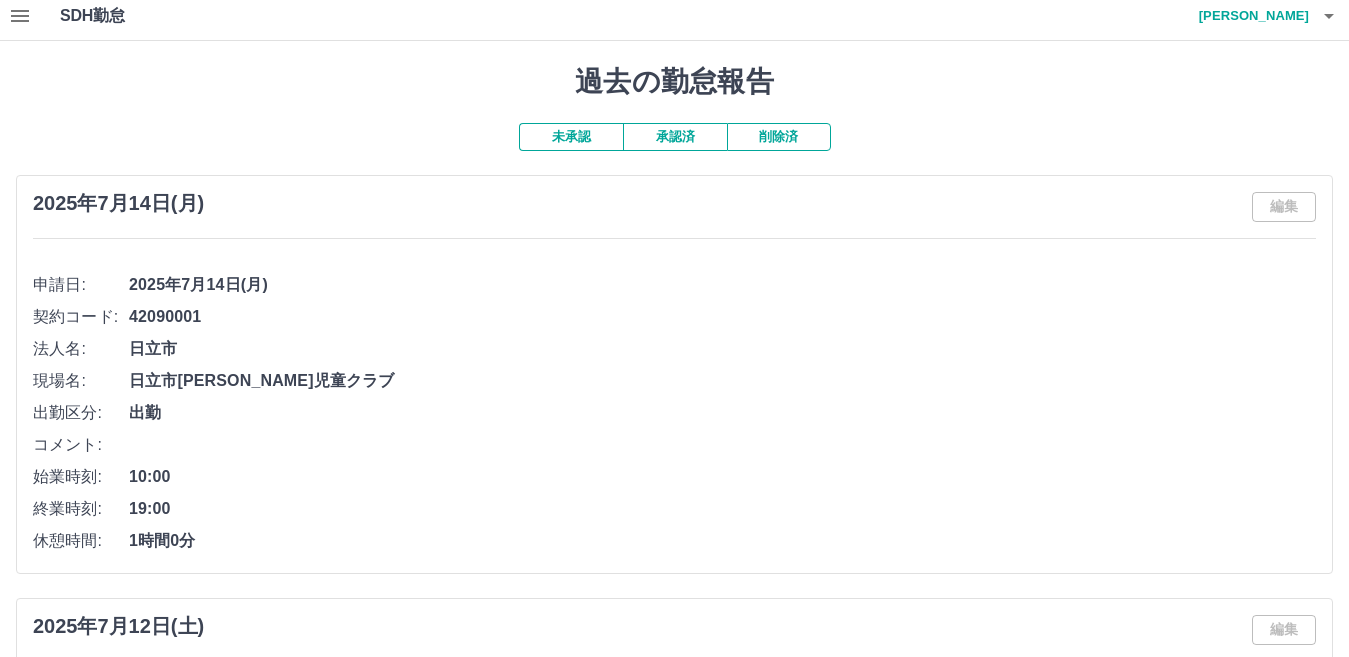 scroll, scrollTop: 0, scrollLeft: 0, axis: both 